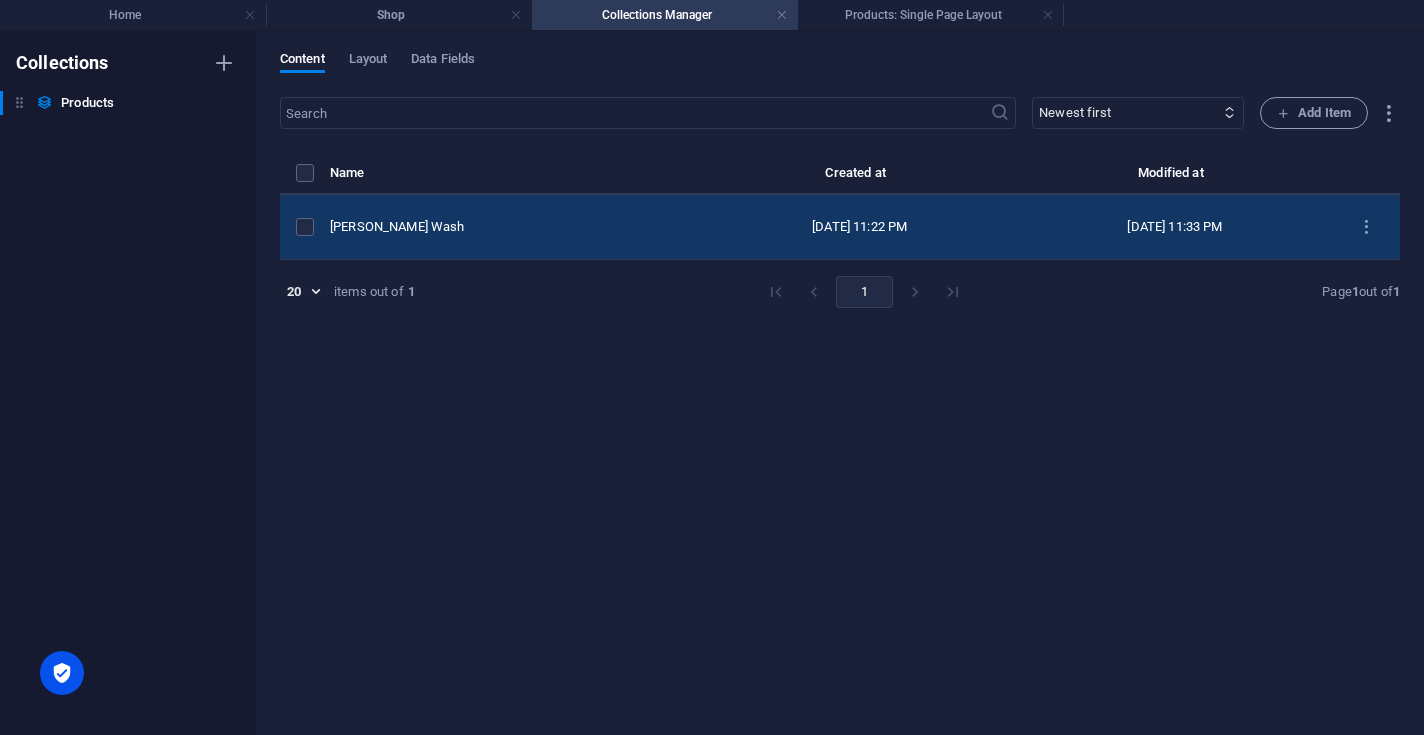 scroll, scrollTop: 0, scrollLeft: 0, axis: both 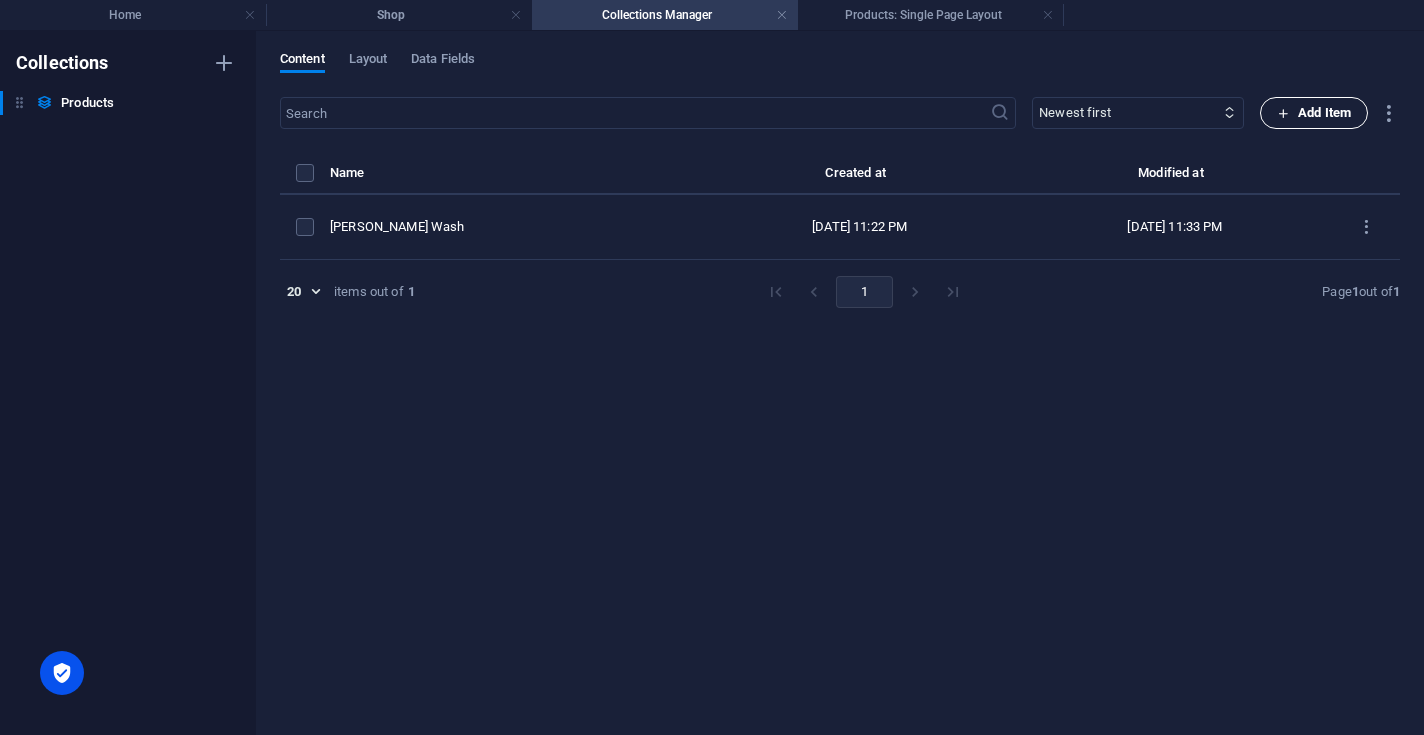 click on "Add Item" at bounding box center [1314, 113] 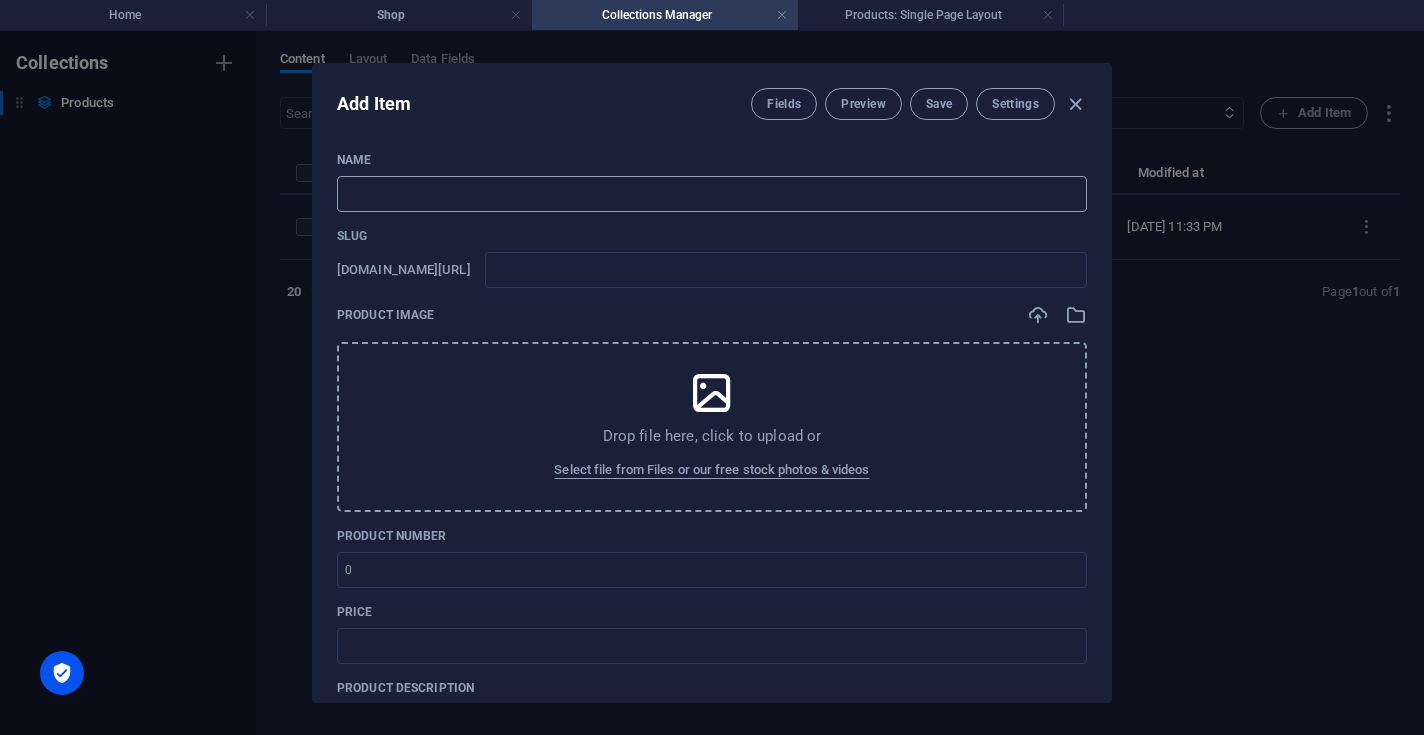 click at bounding box center (712, 194) 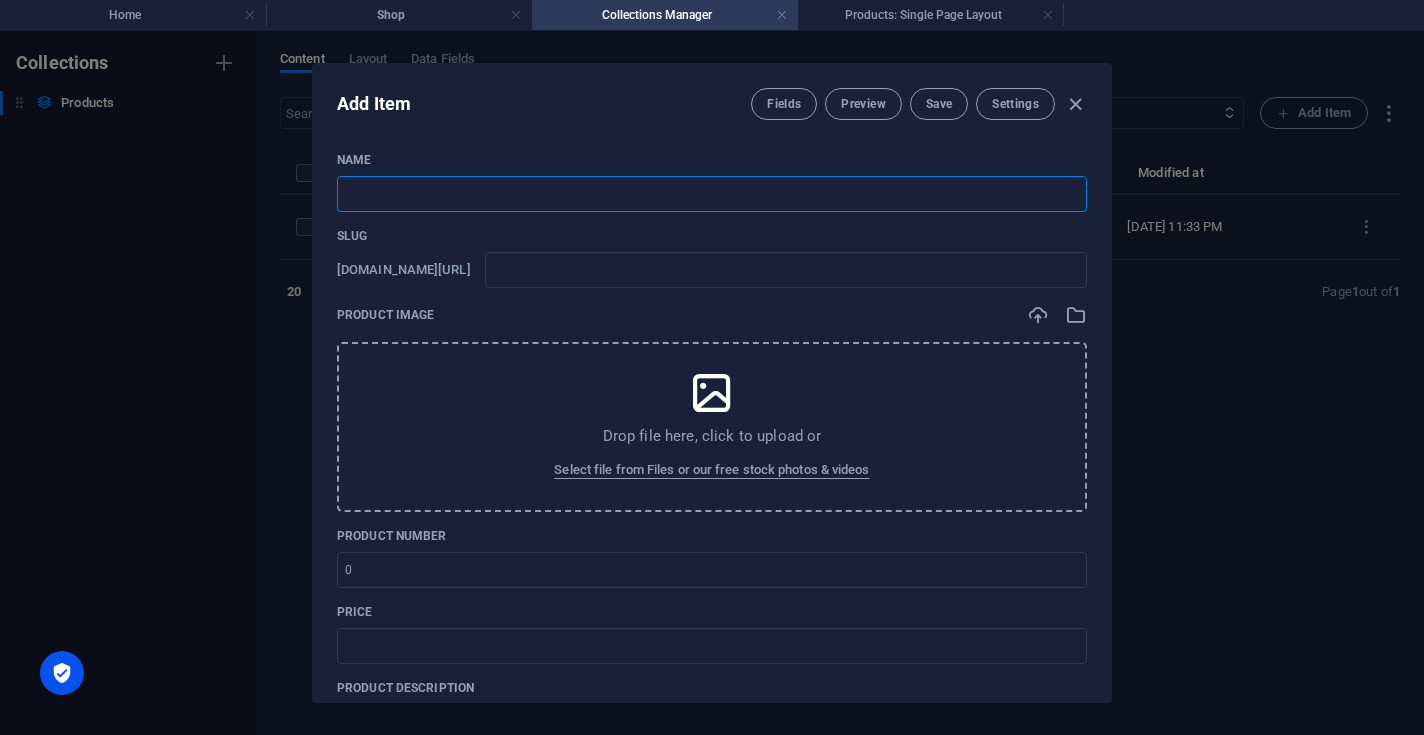 type on "B" 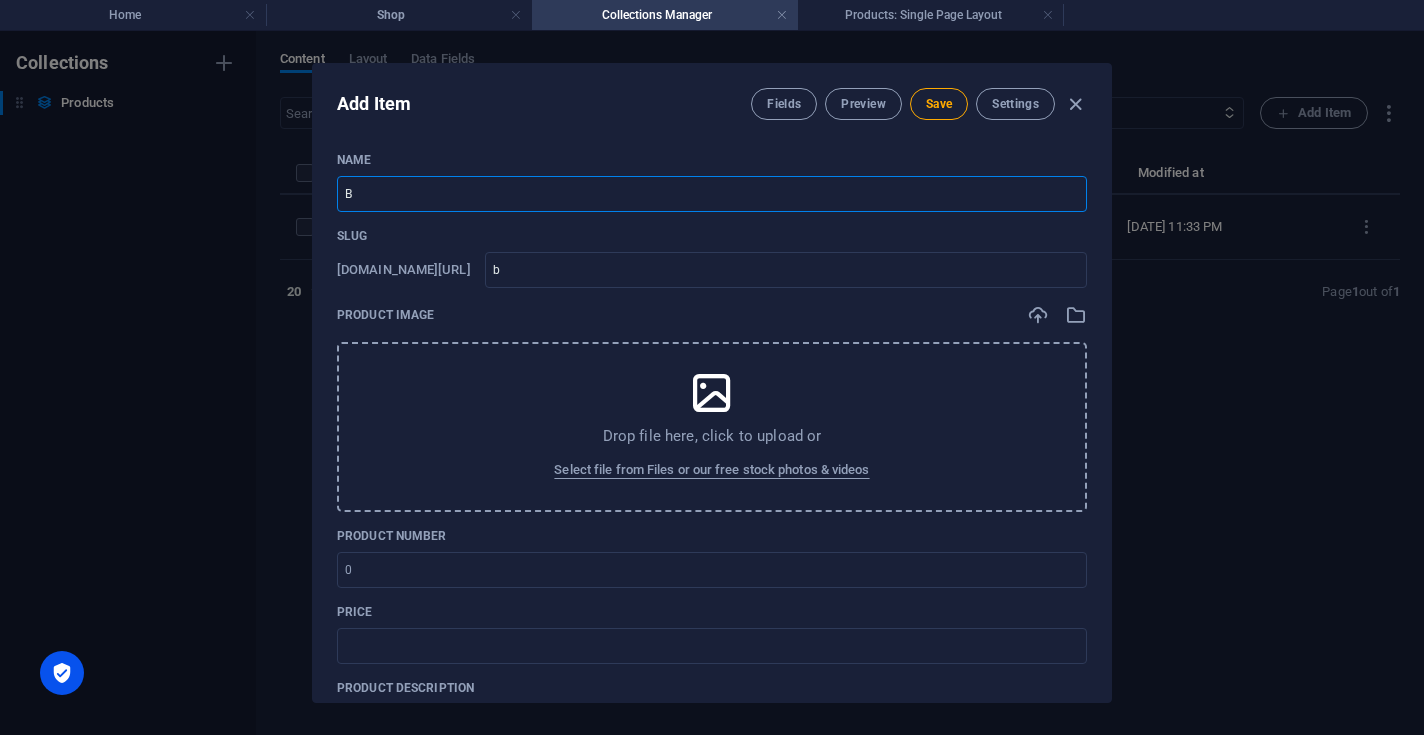type on "Bo" 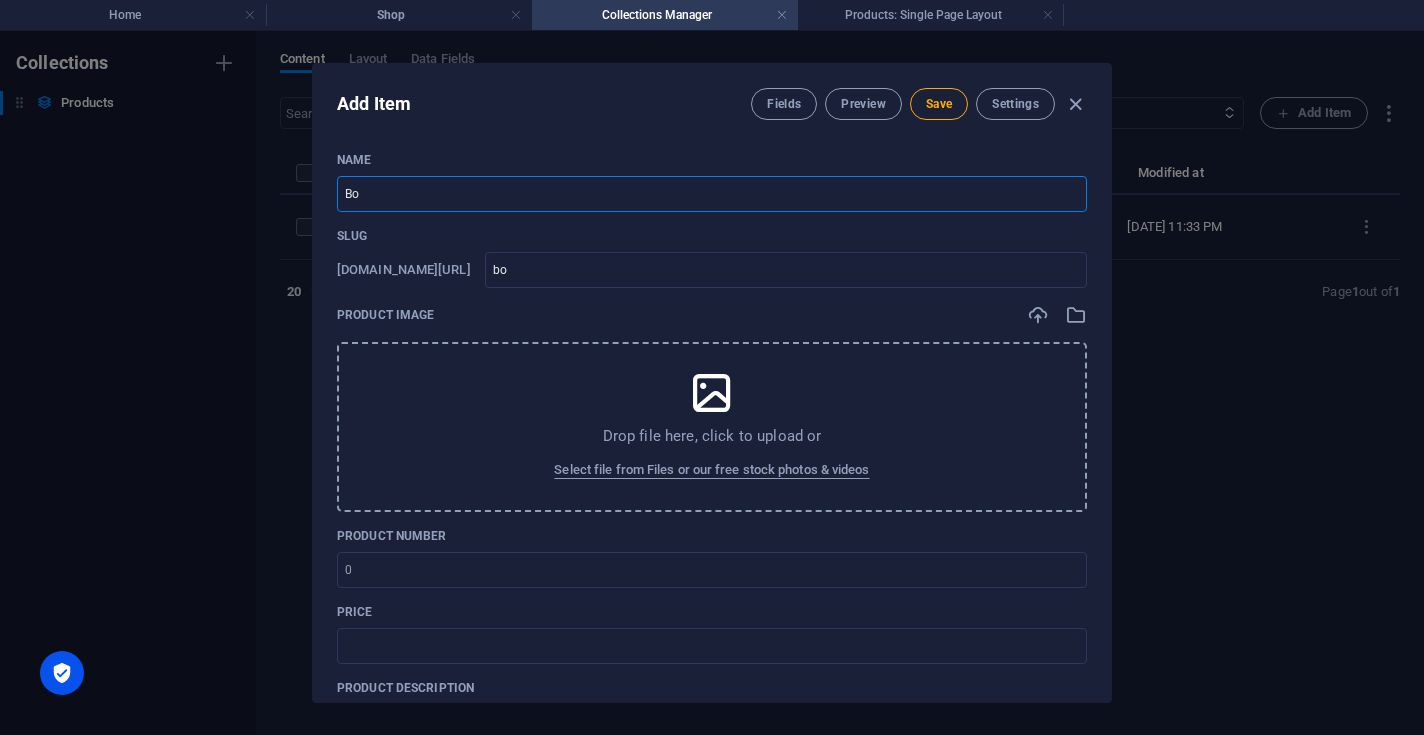 type on "Bod" 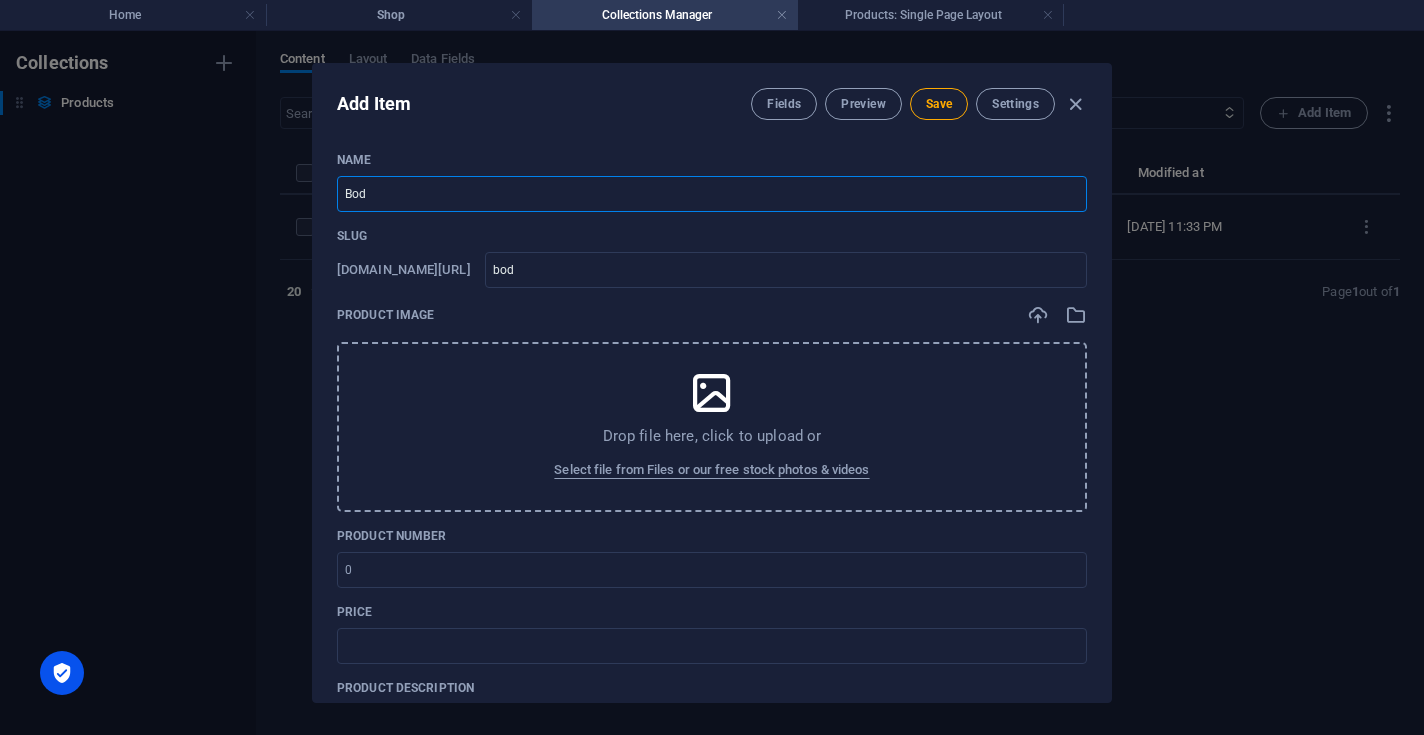 type on "Body" 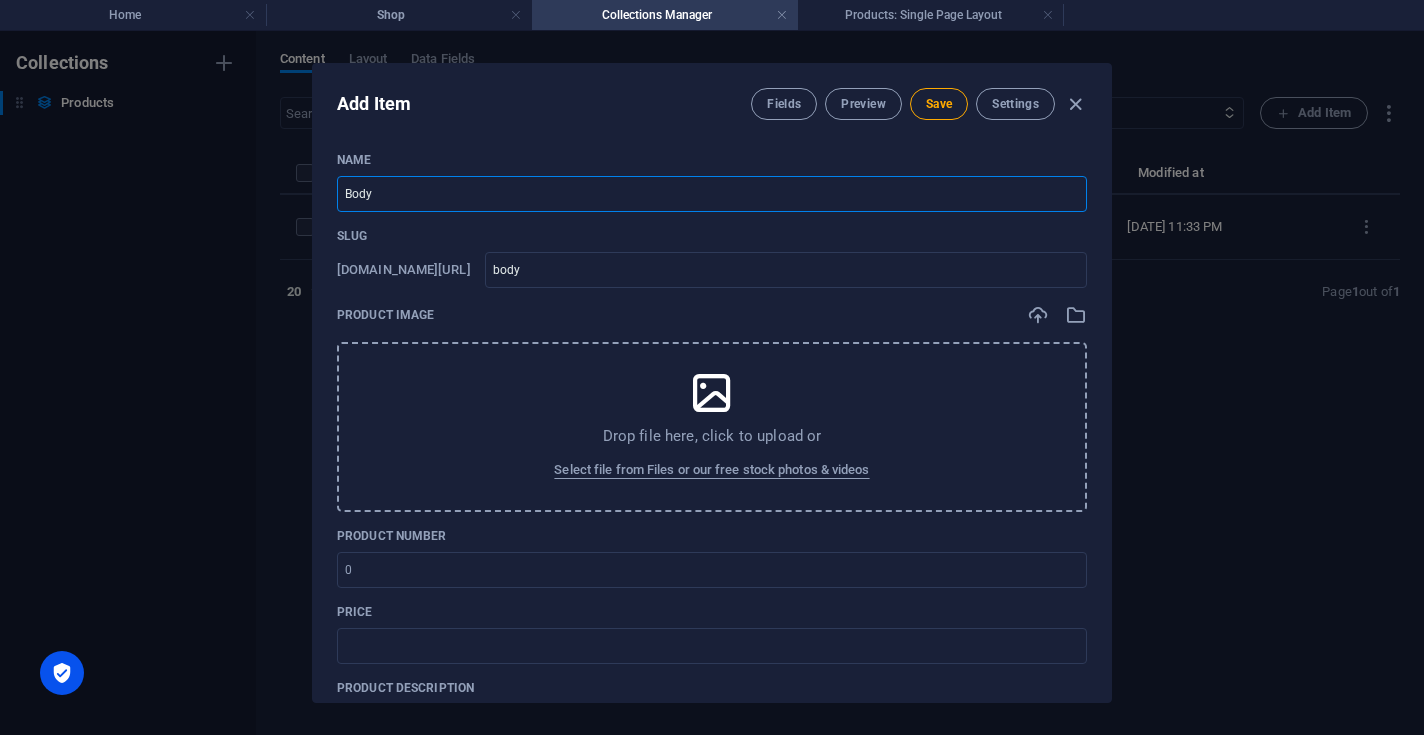 type on "Body W" 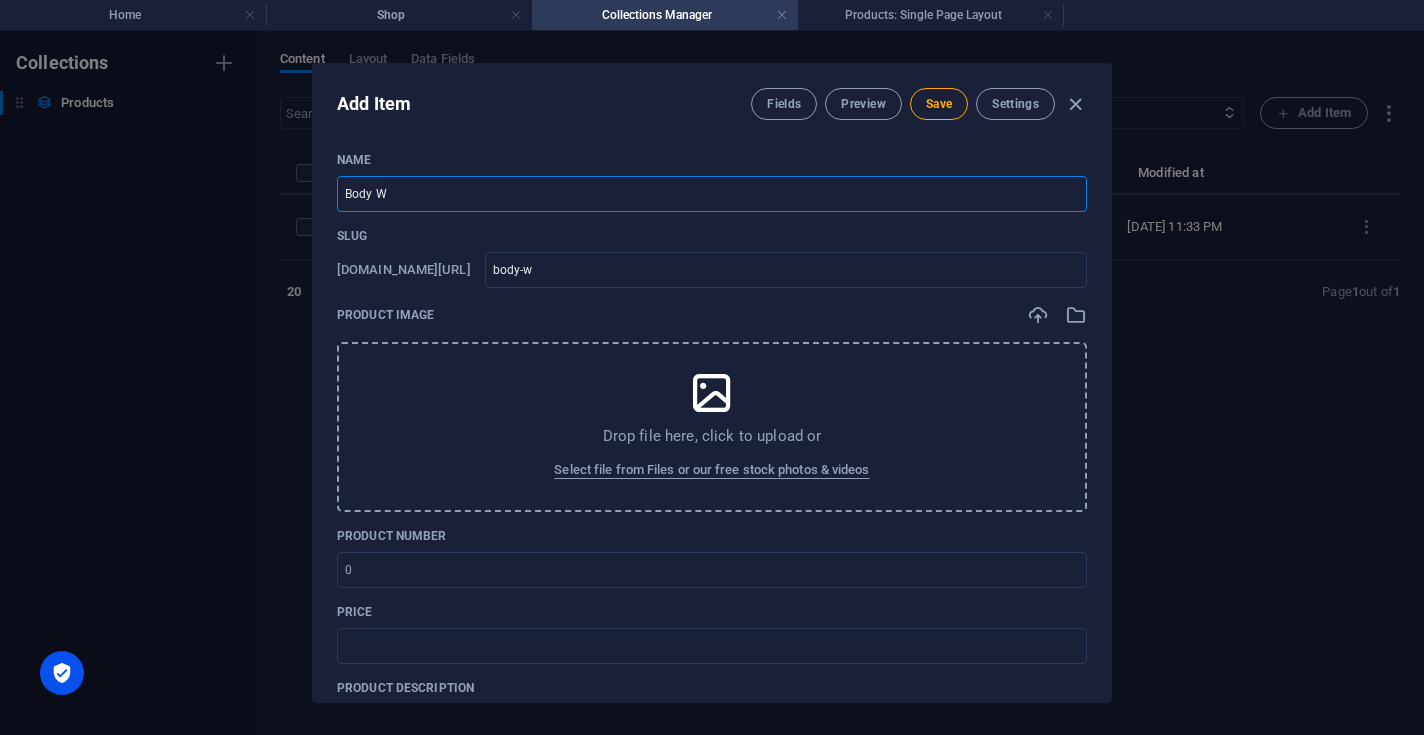 type on "Body Wa" 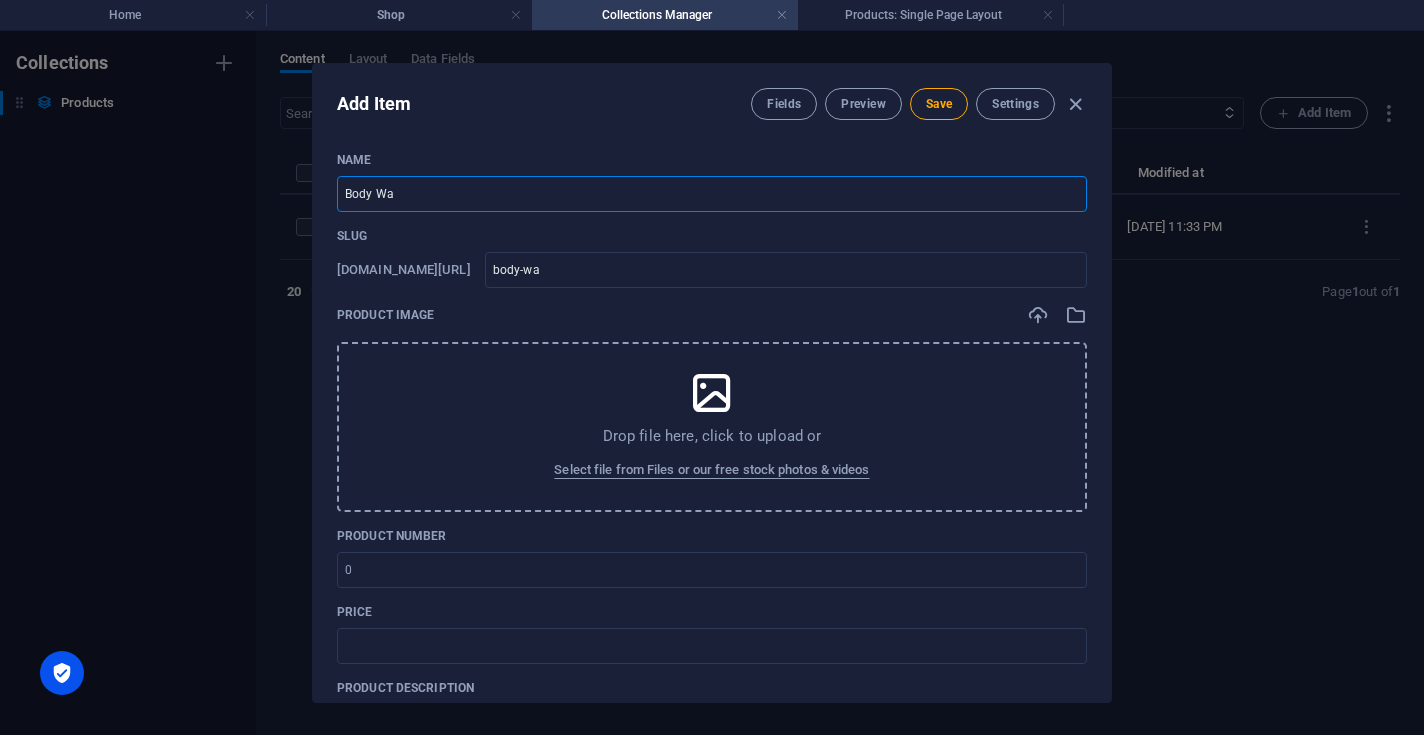 type on "Body Was" 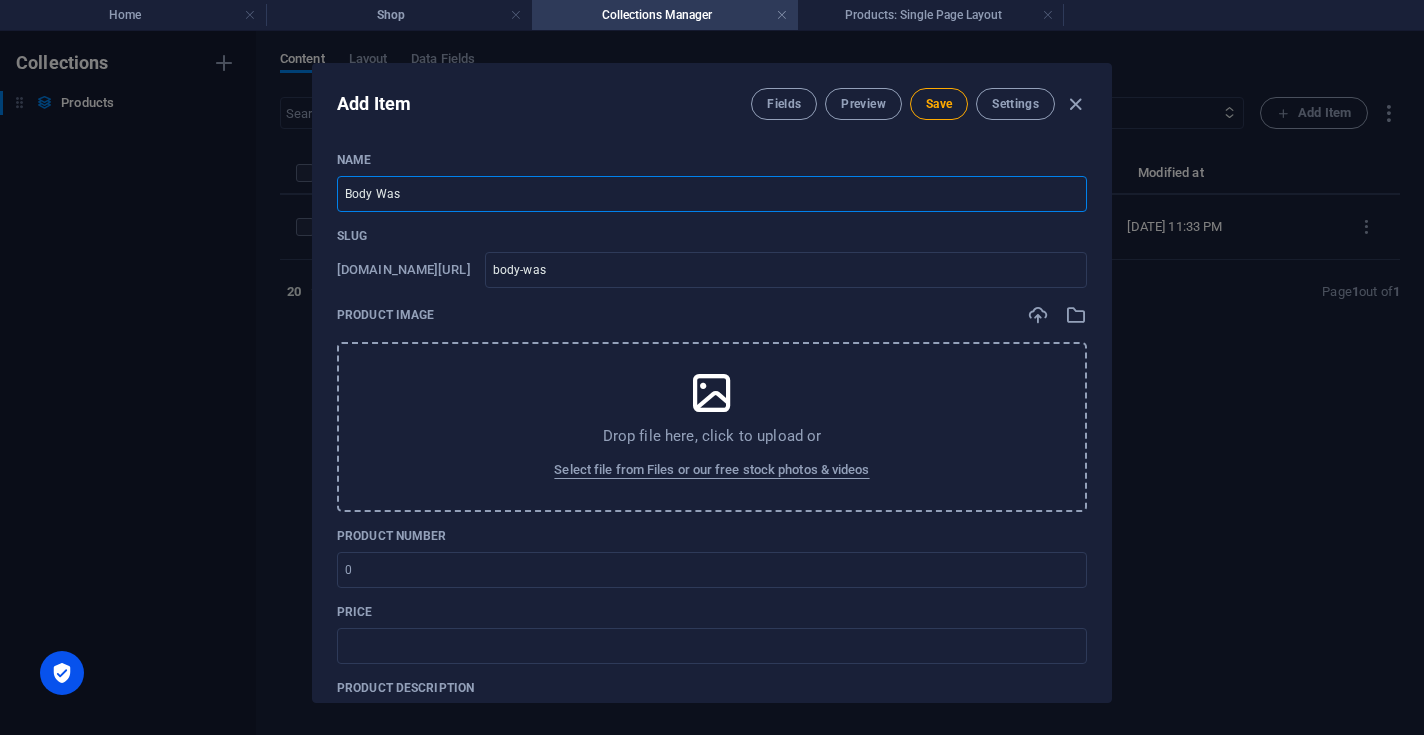 type on "Body Wash" 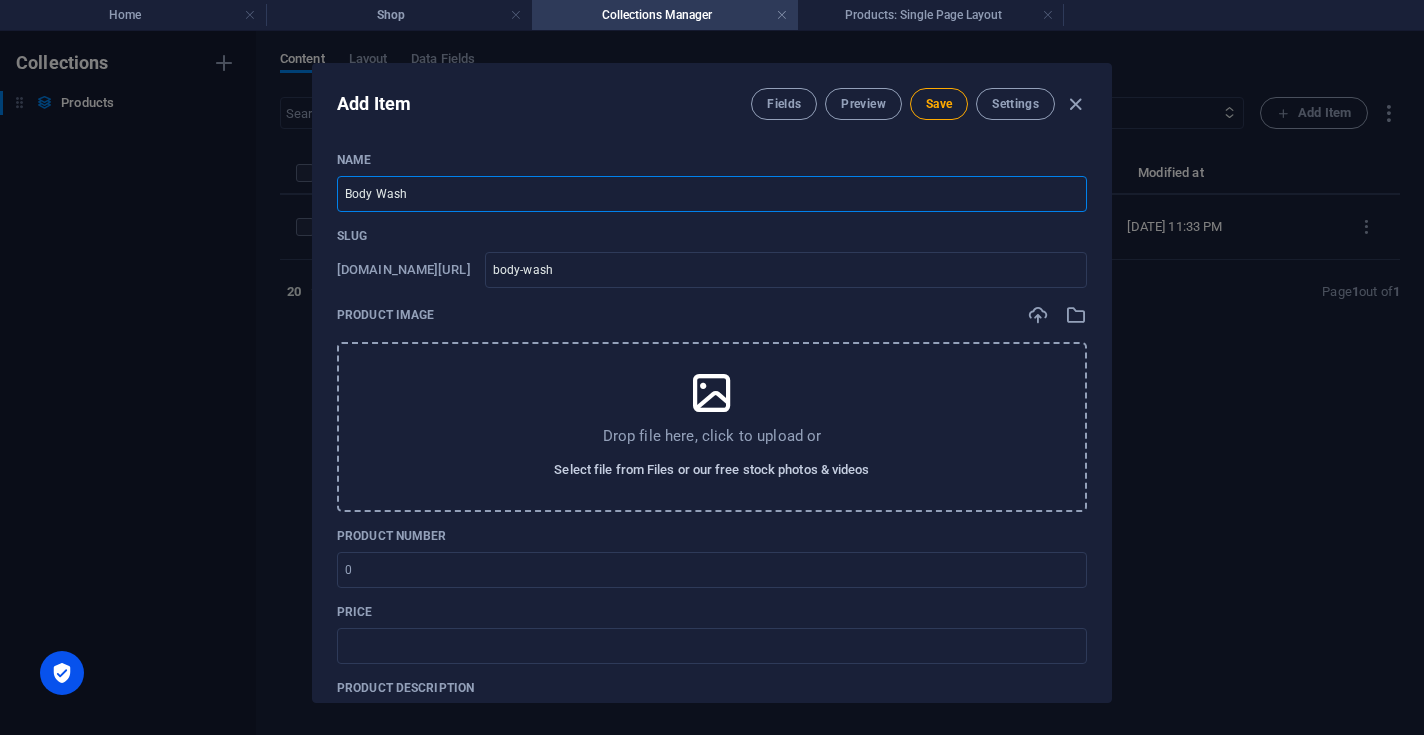 type on "Body Wash" 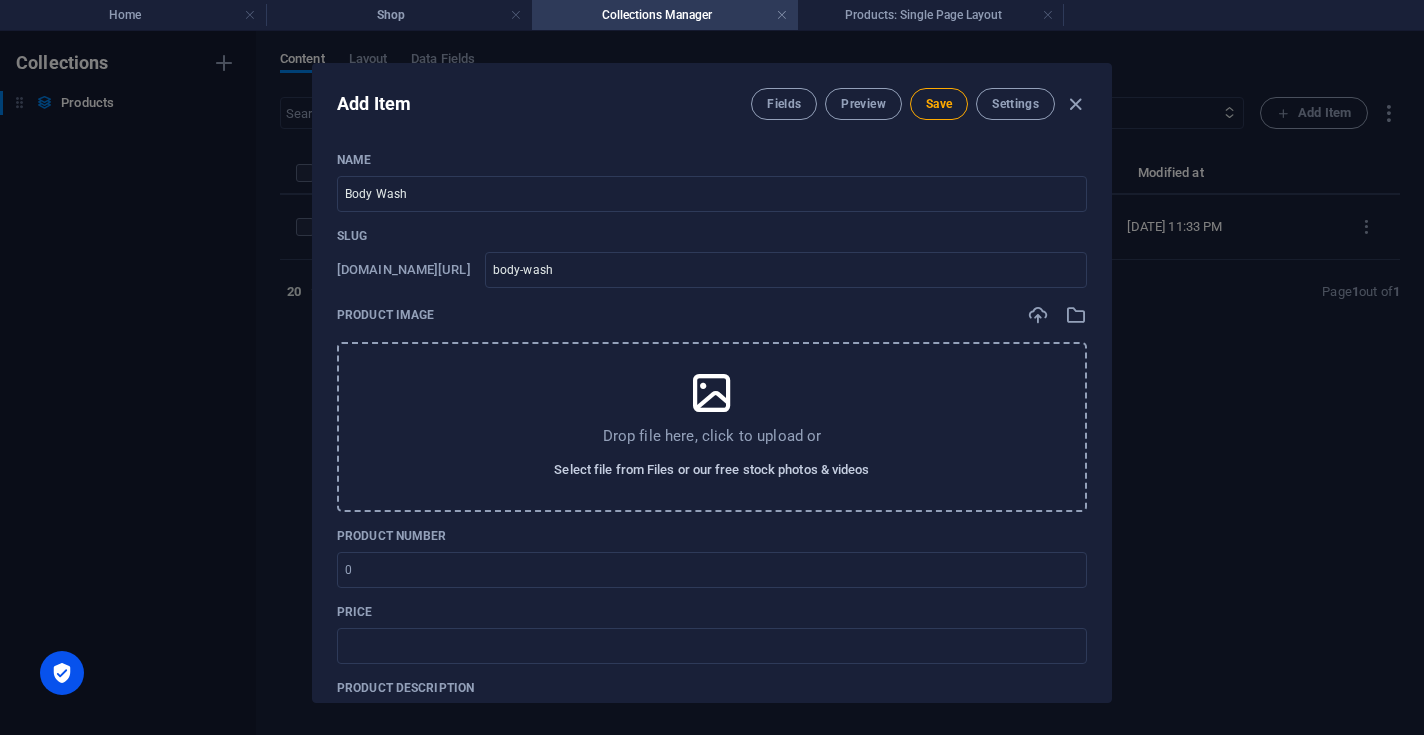 click on "Select file from Files or our free stock photos & videos" at bounding box center (711, 470) 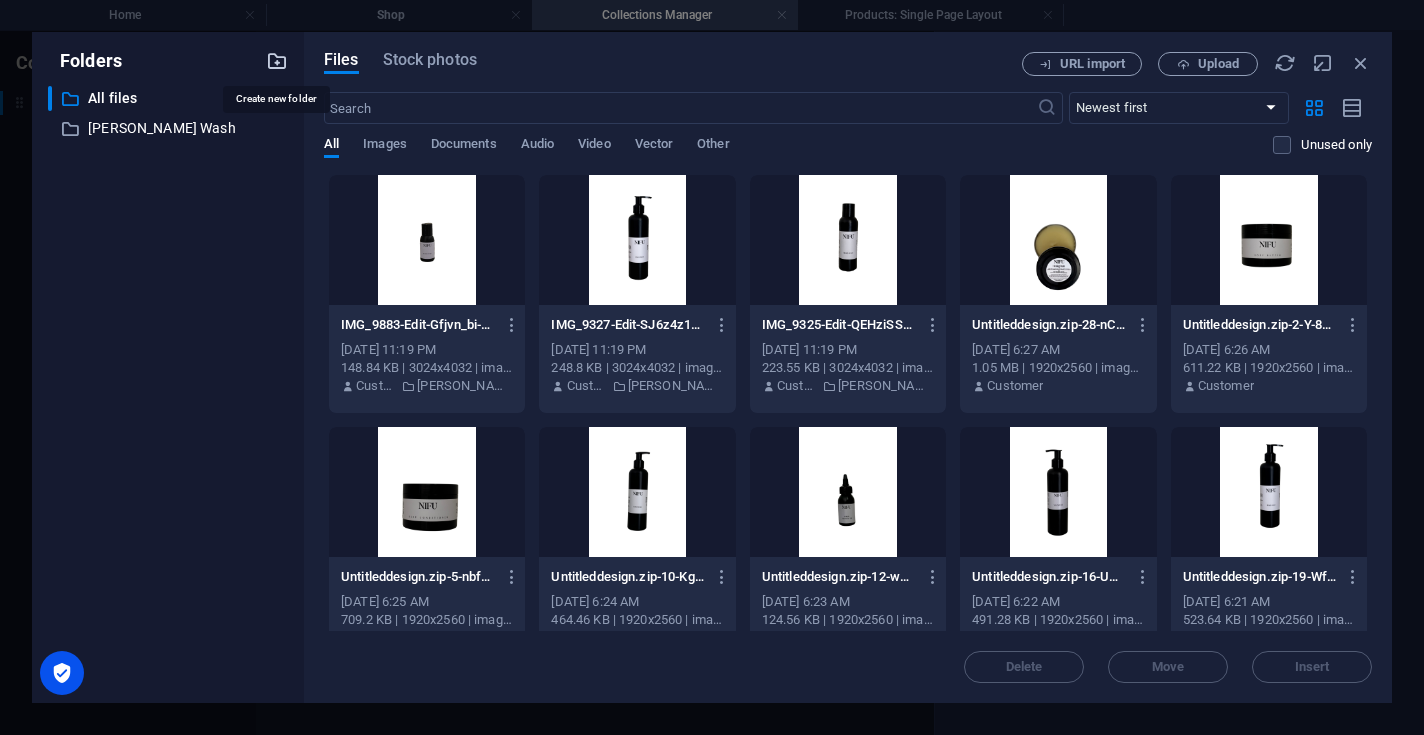 click at bounding box center [277, 61] 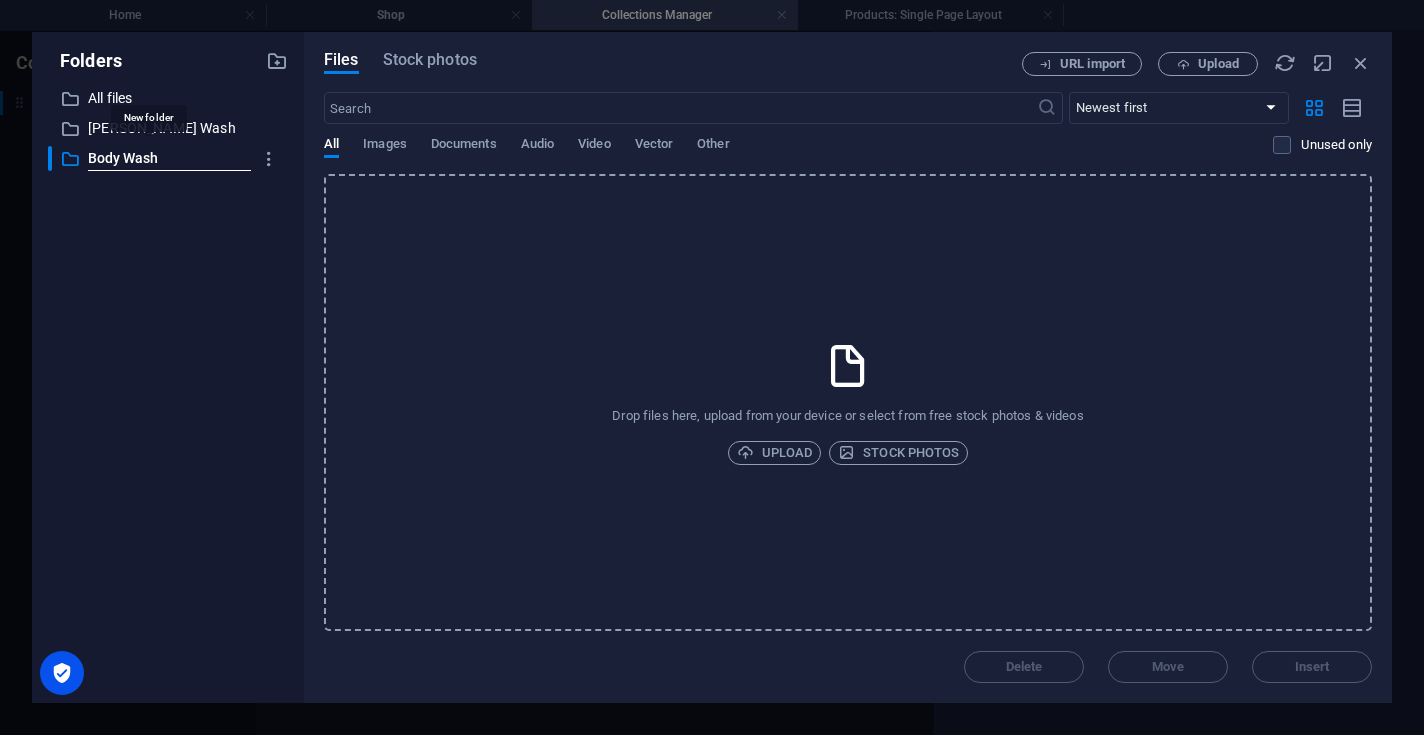 type on "Body Wash" 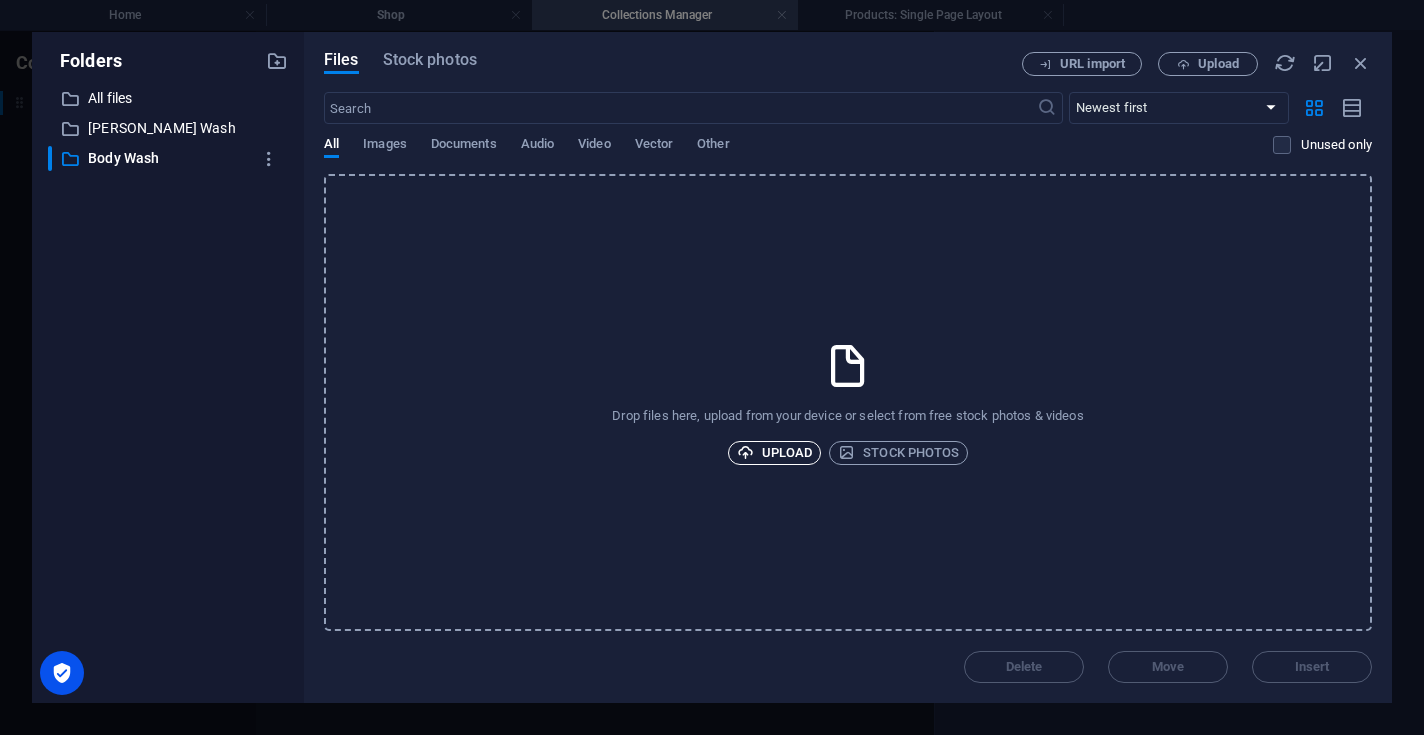 click on "Upload" at bounding box center [775, 453] 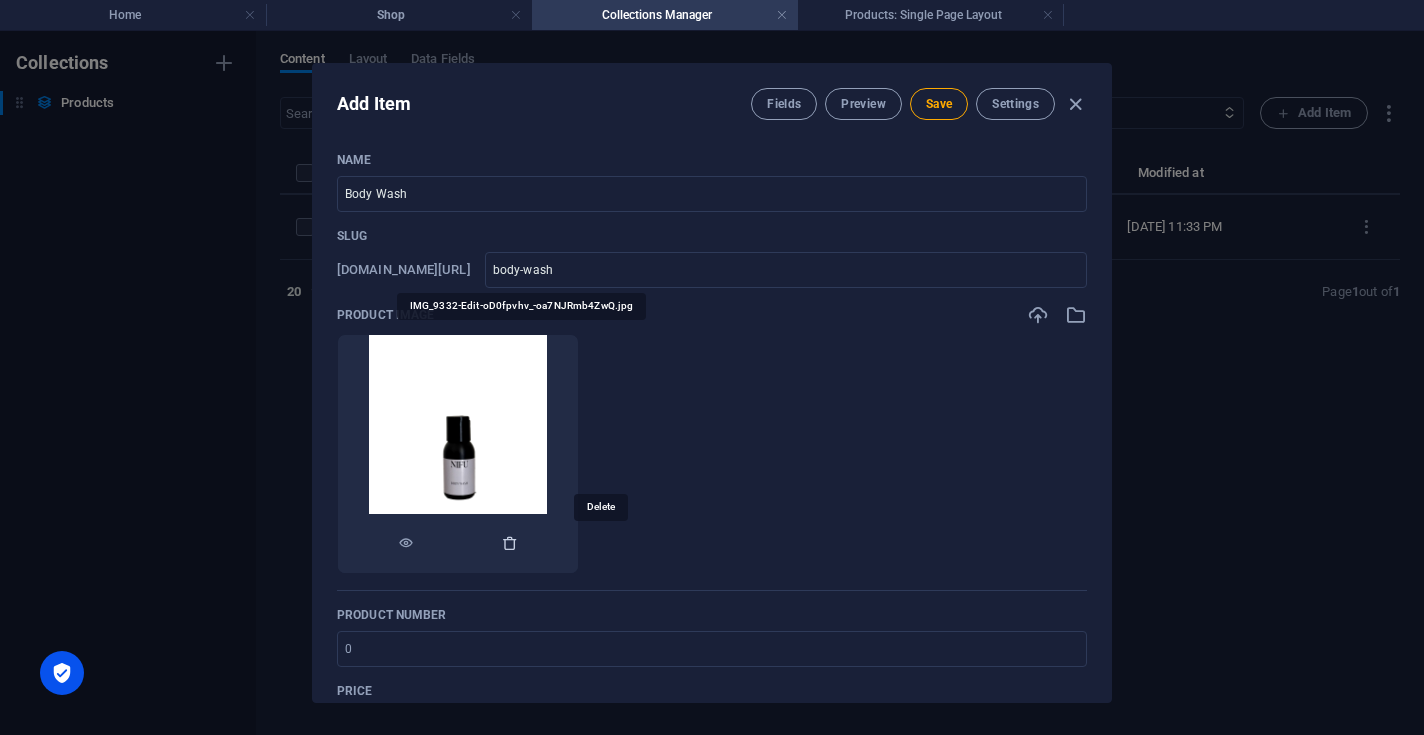 click at bounding box center [510, 543] 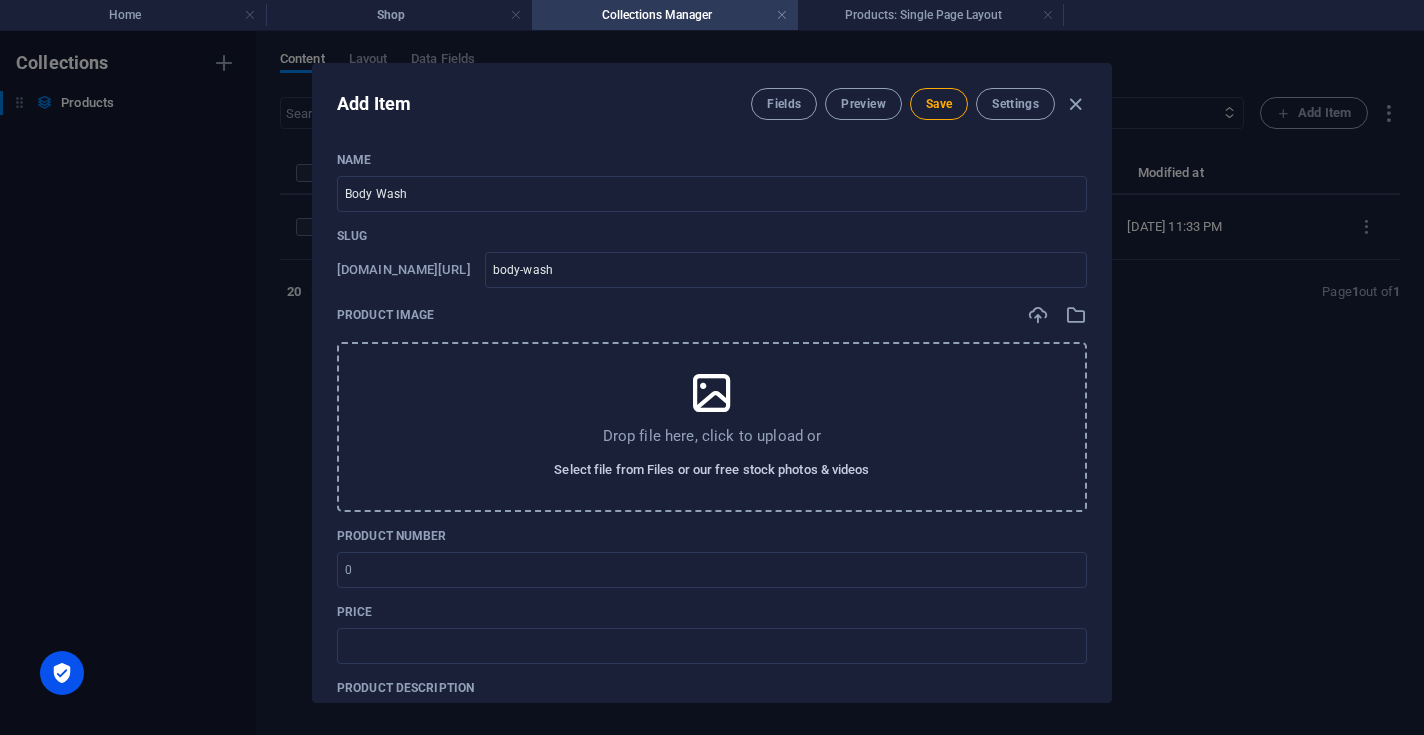 click on "Select file from Files or our free stock photos & videos" at bounding box center (711, 470) 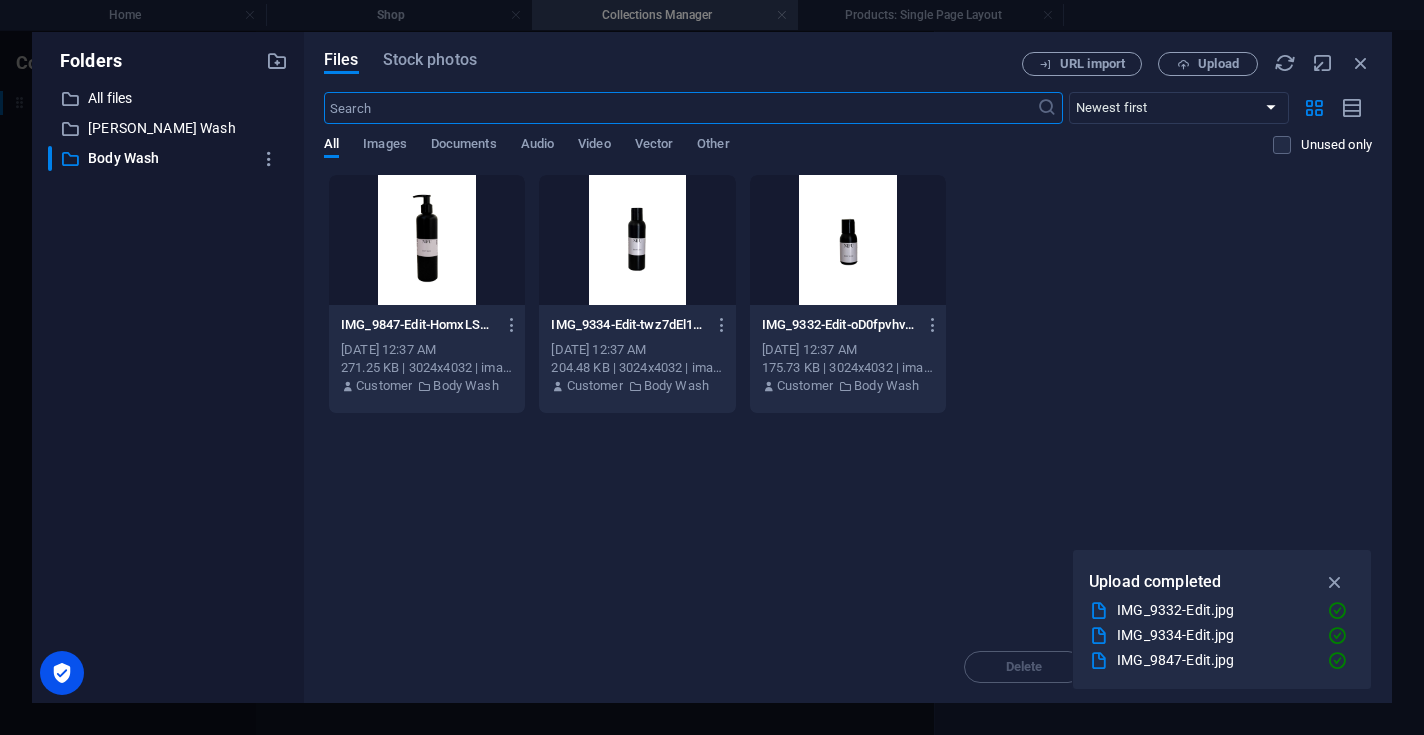 click at bounding box center [427, 240] 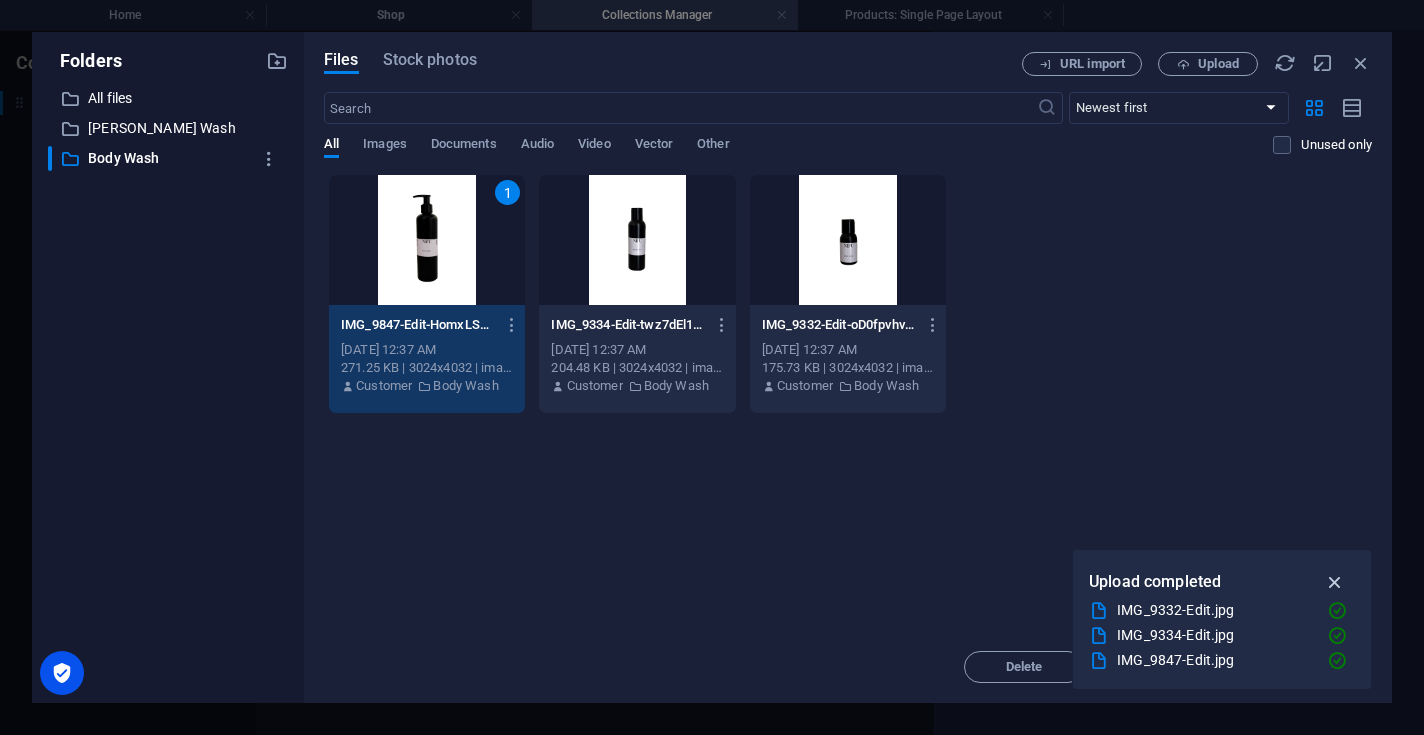 click at bounding box center (1335, 582) 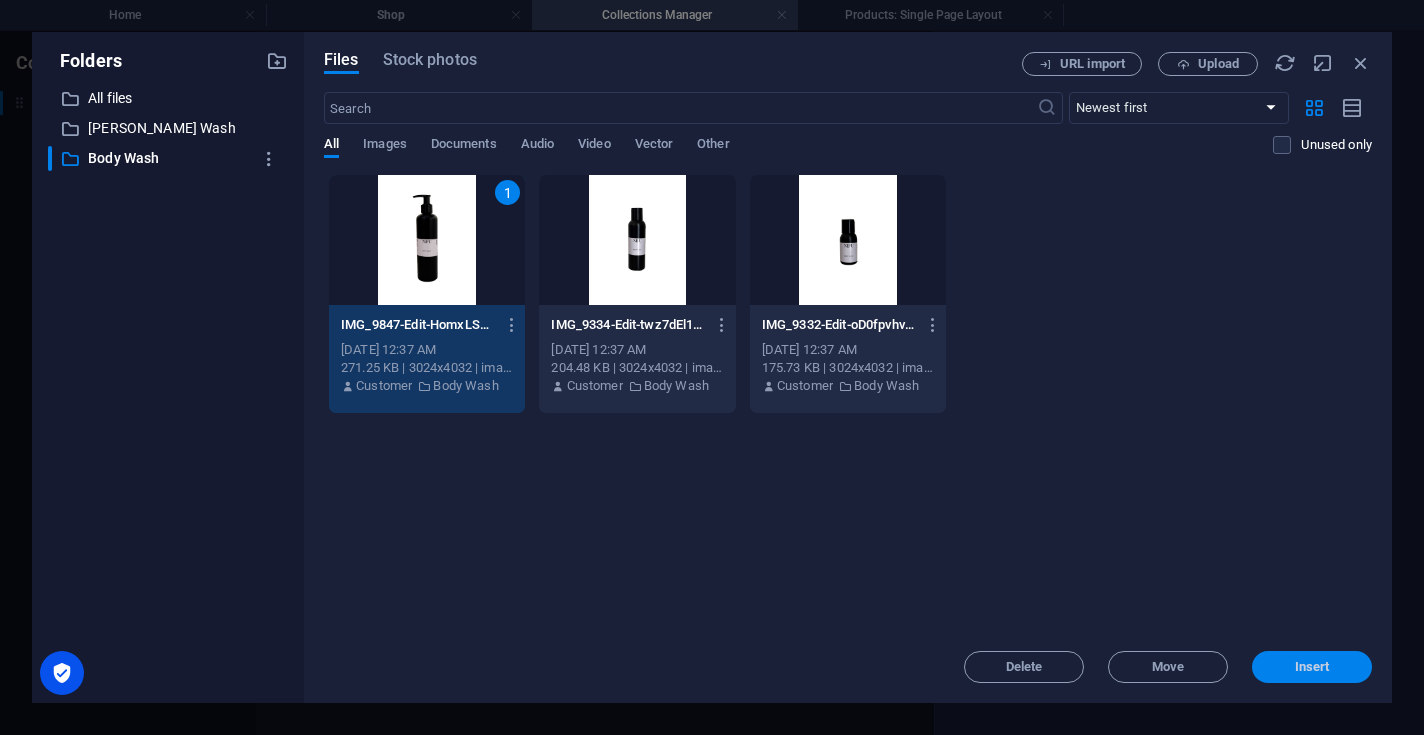click on "Insert" at bounding box center [1312, 667] 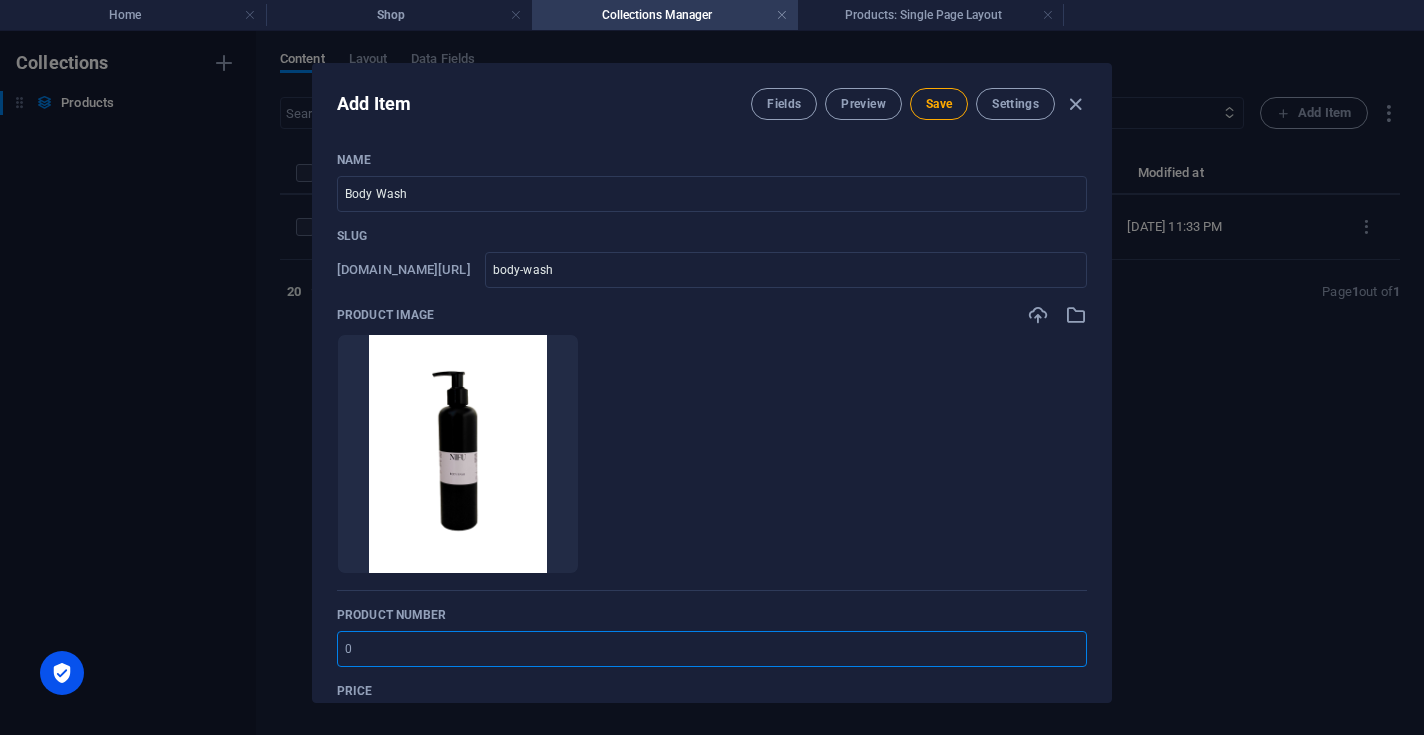 click at bounding box center (712, 649) 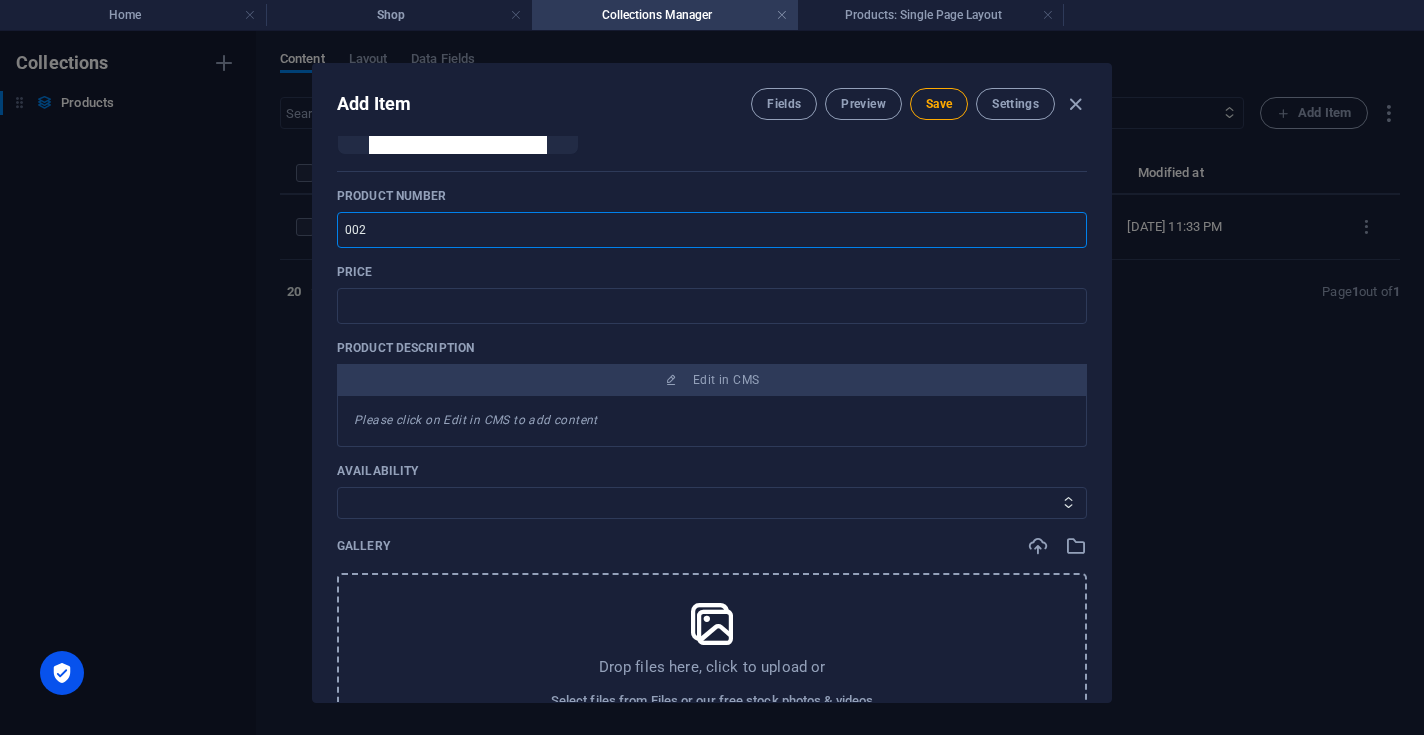 scroll, scrollTop: 475, scrollLeft: 0, axis: vertical 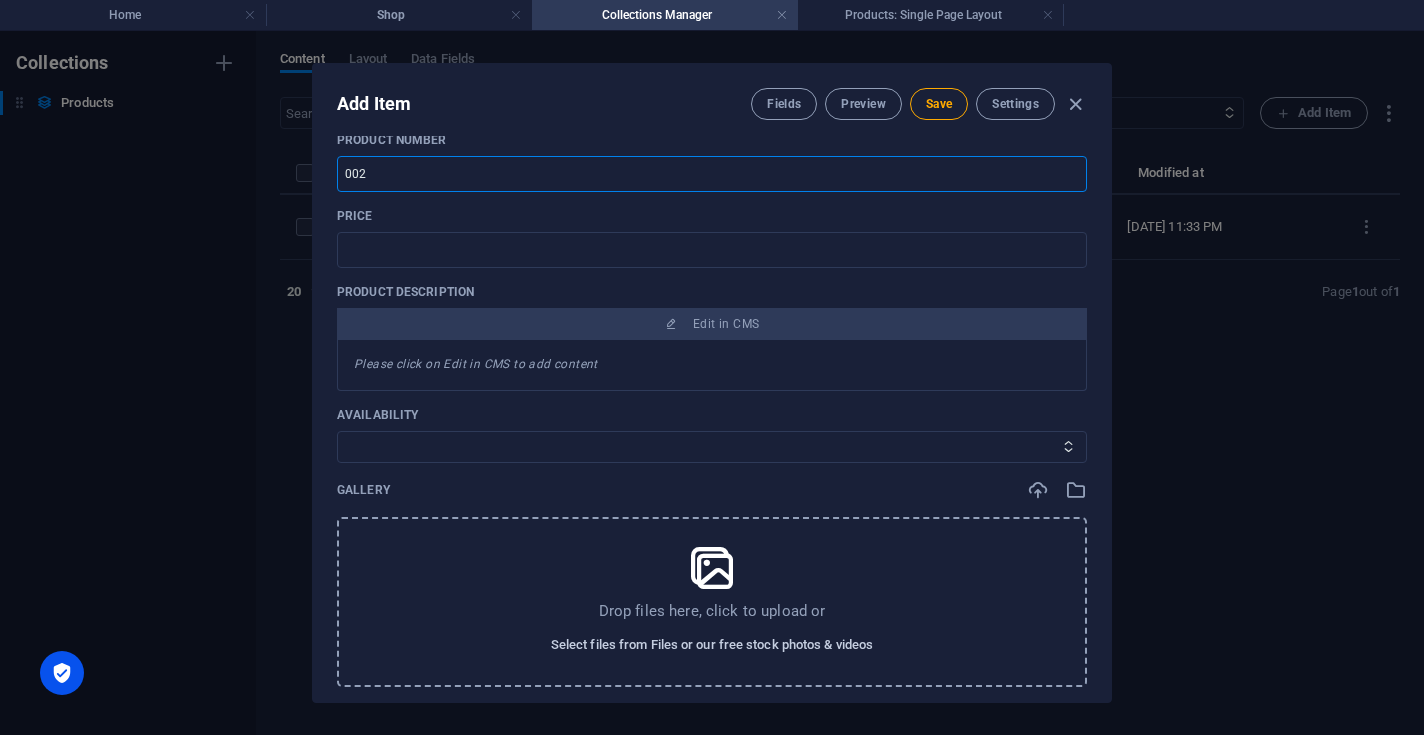 type on "002" 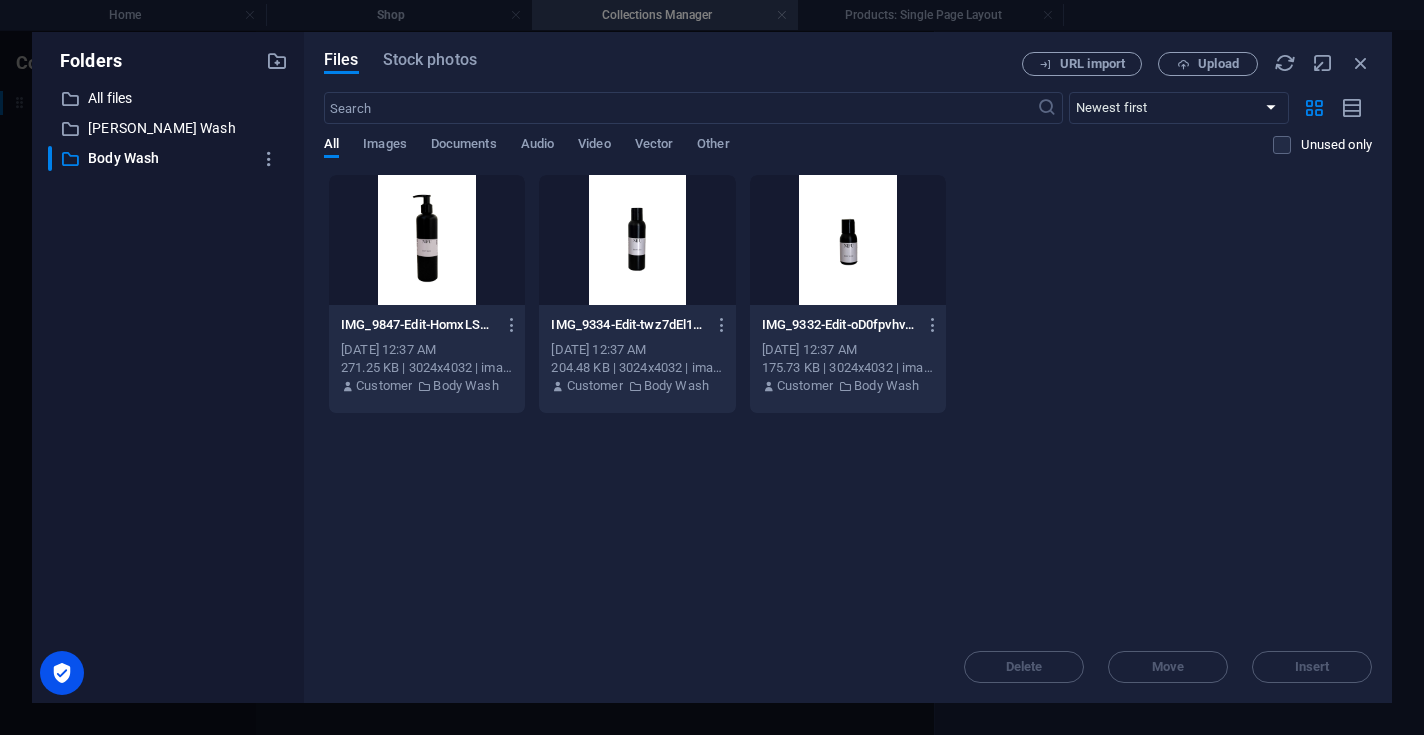 click at bounding box center (427, 240) 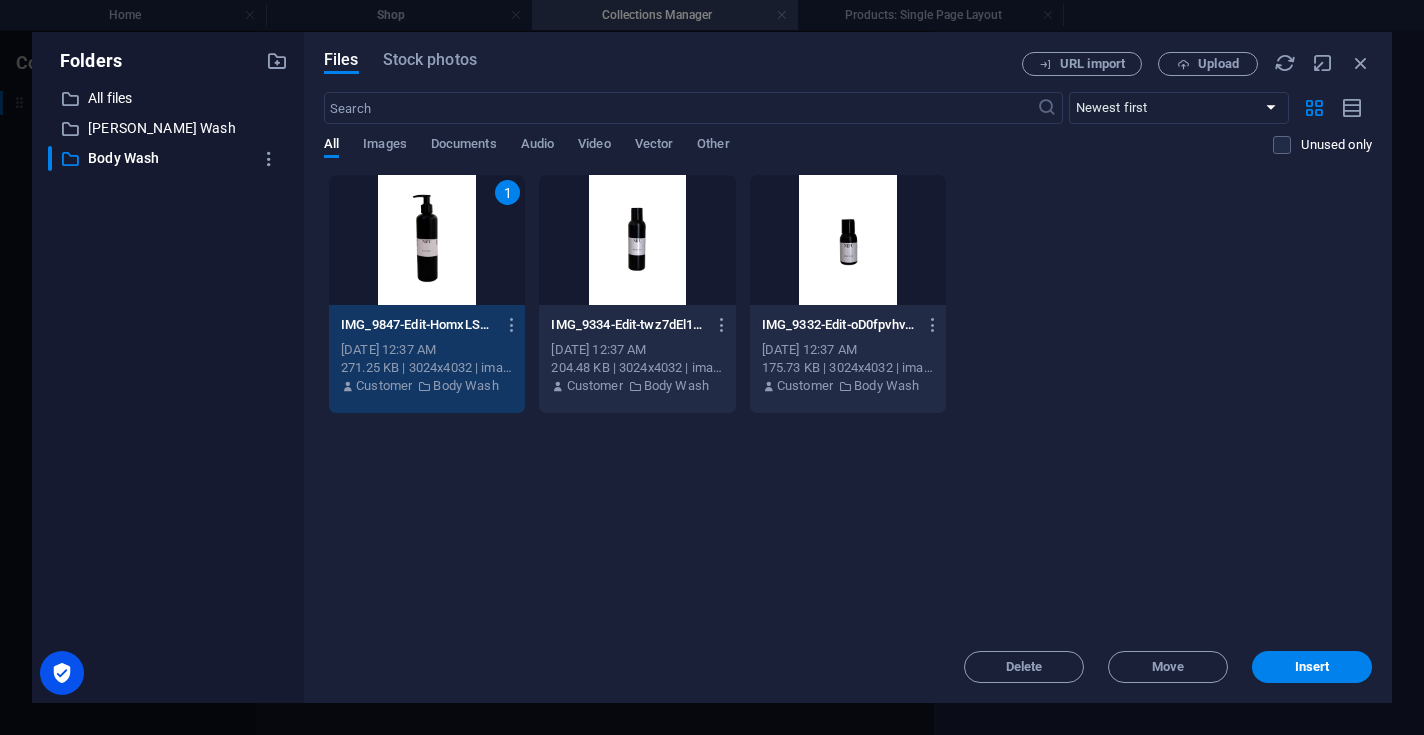 click at bounding box center (637, 240) 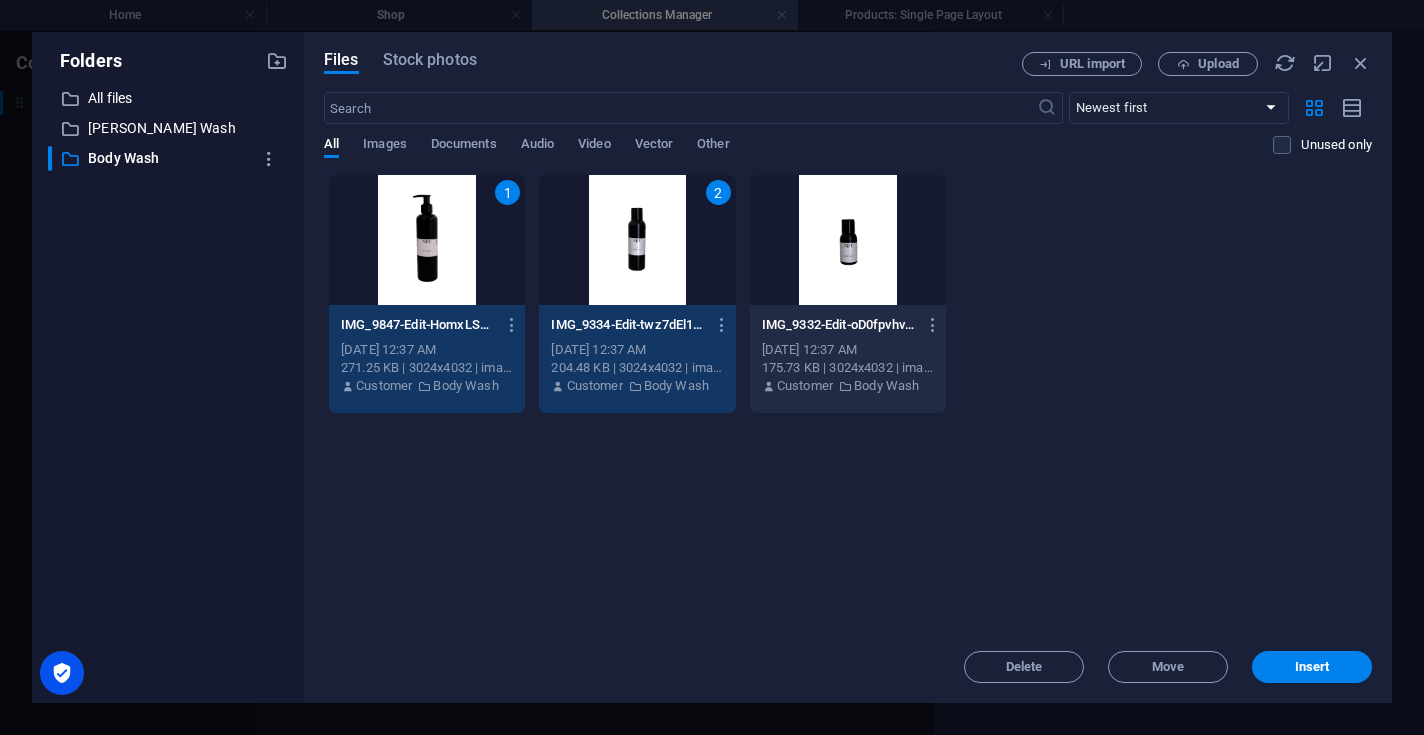 click at bounding box center [848, 240] 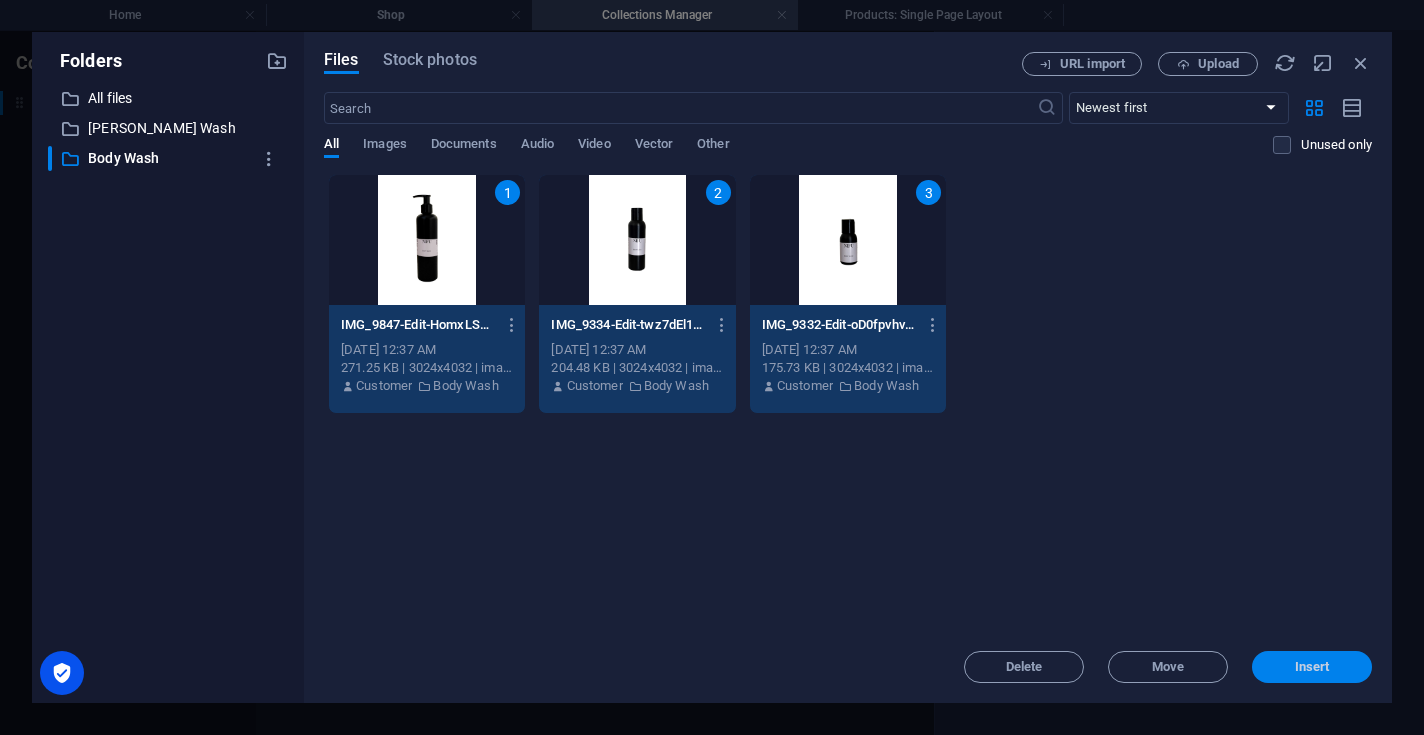 click on "Insert" at bounding box center [1312, 667] 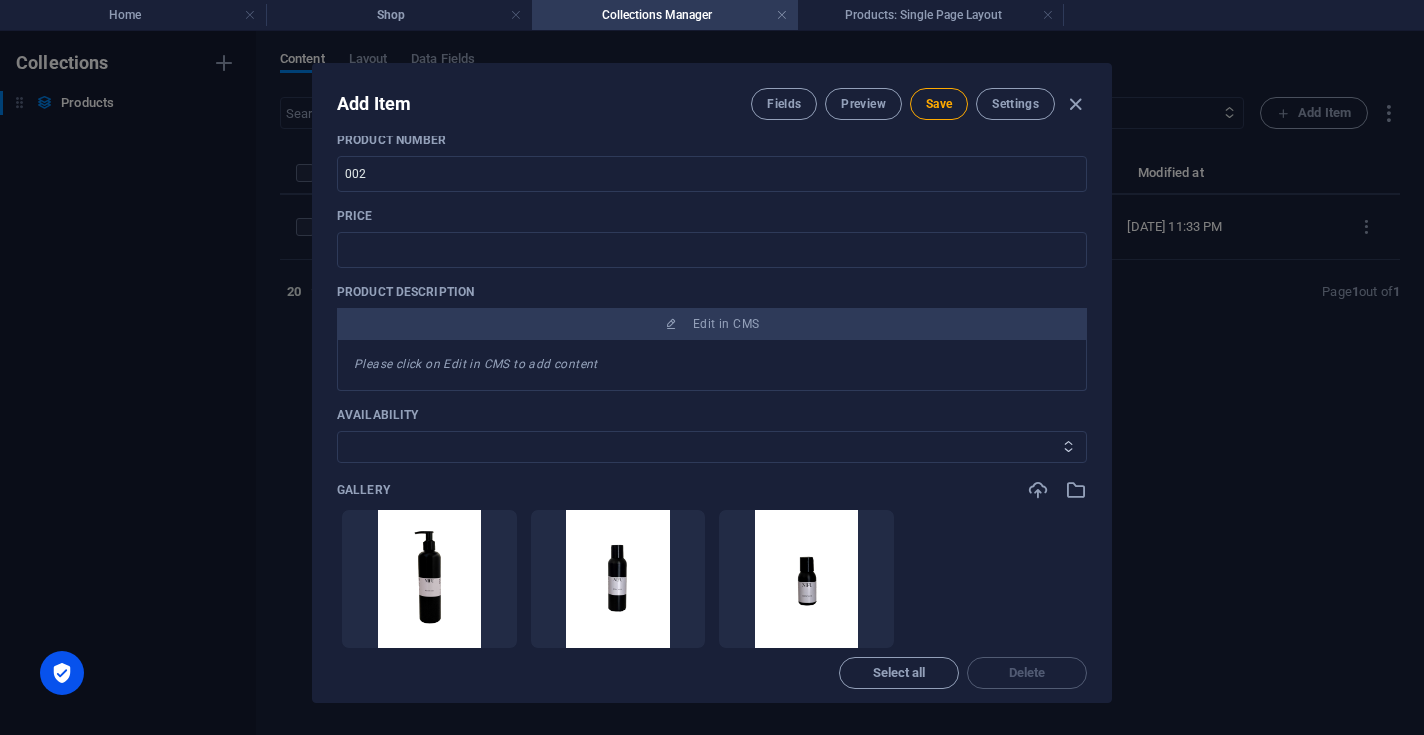 select on "In stock" 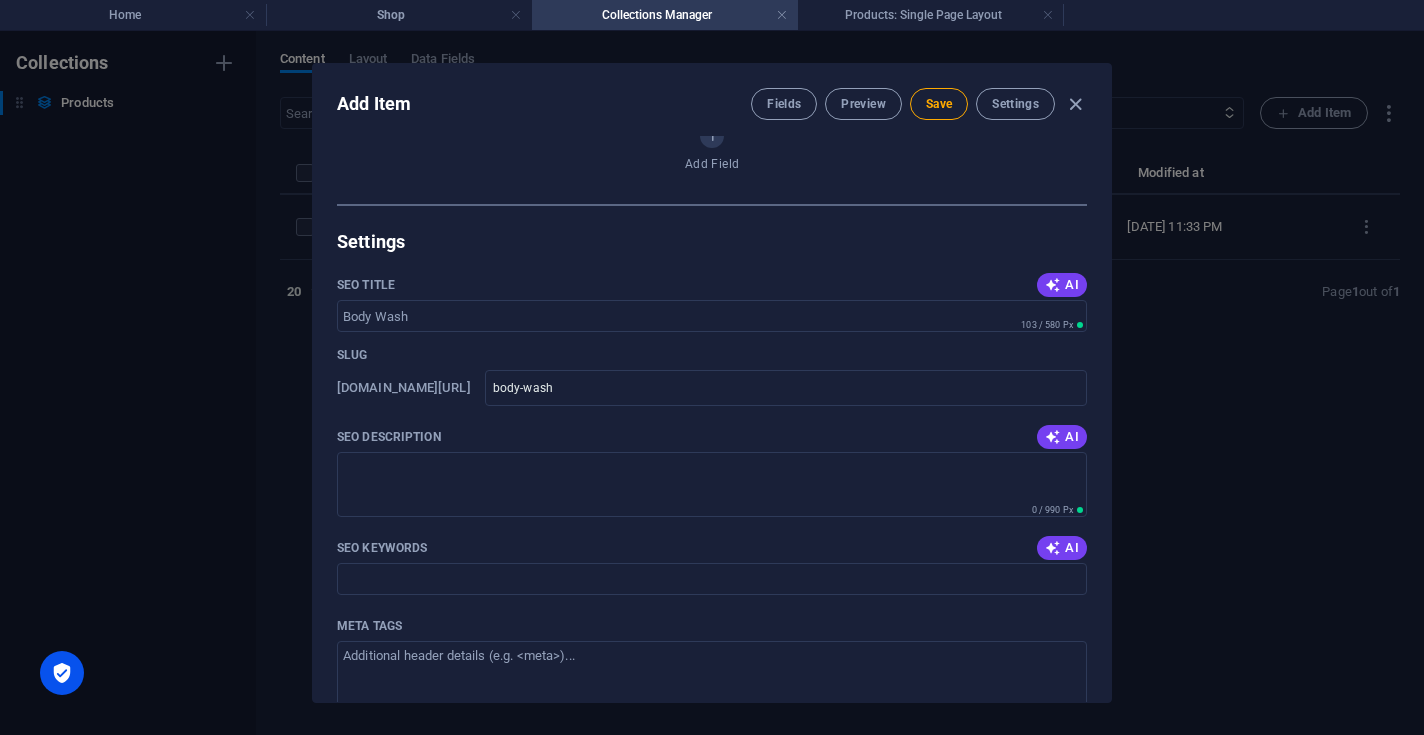 scroll, scrollTop: 1079, scrollLeft: 0, axis: vertical 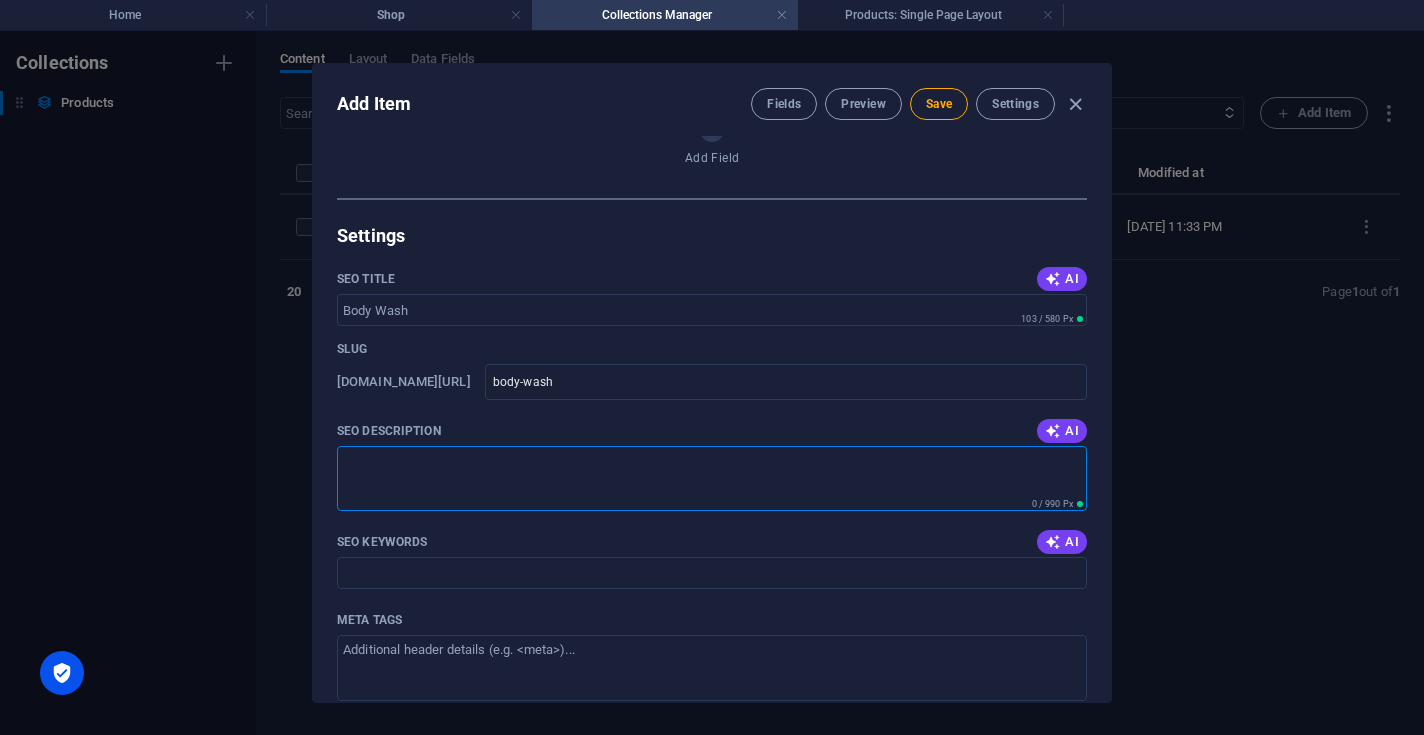 click on "SEO Description" at bounding box center [712, 478] 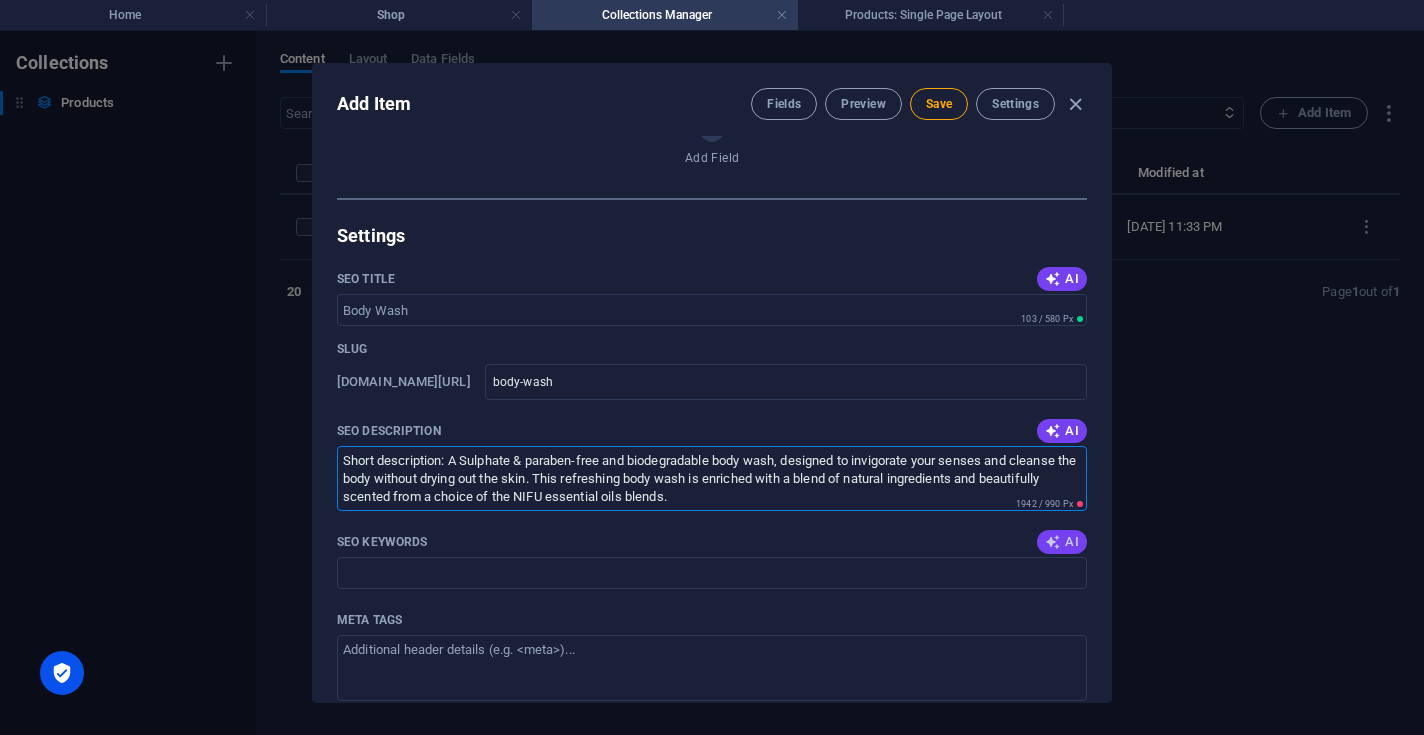 type on "Short description: A Sulphate & paraben-free and biodegradable body wash, designed to invigorate your senses and cleanse the body without drying out the skin. This refreshing body wash is enriched with a blend of natural ingredients and beautifully scented from a choice of the NIFU essential oils blends." 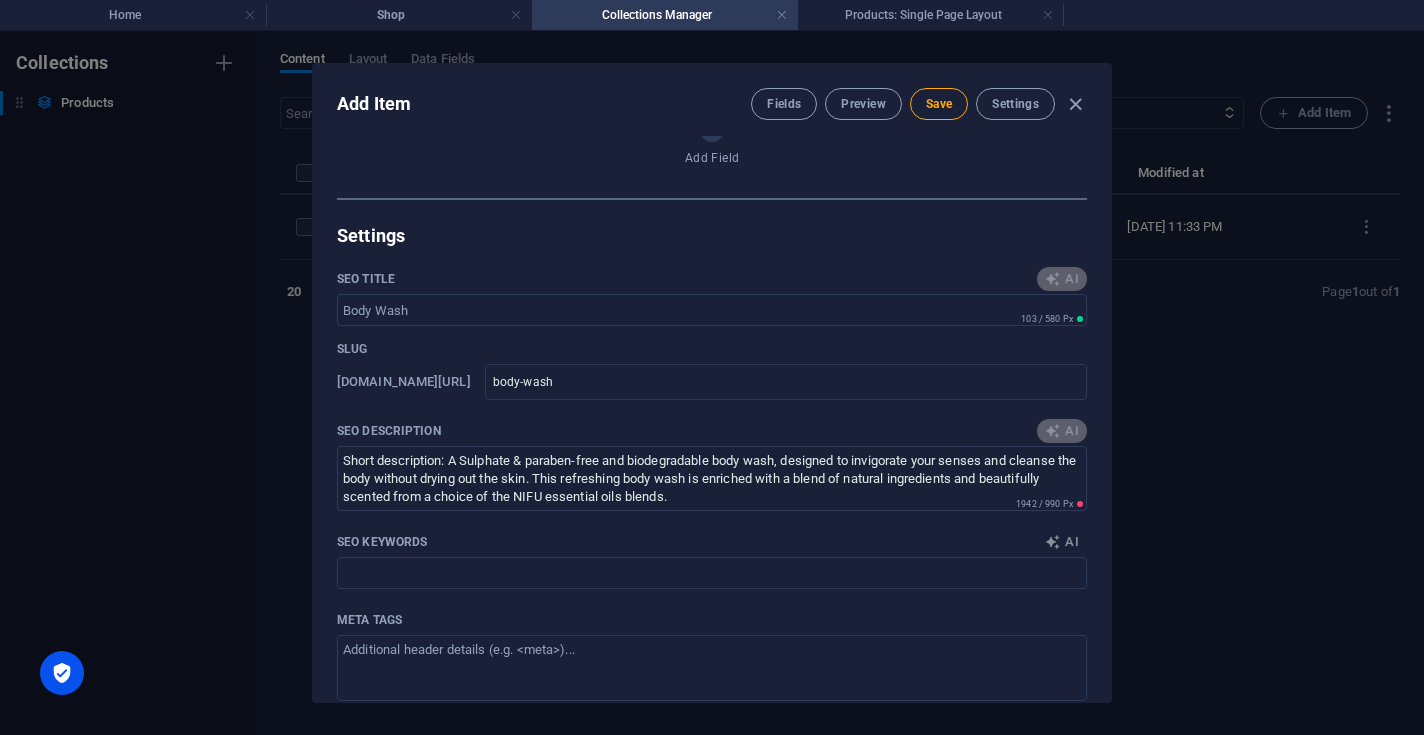 type on "body wash, moisturizing body wash, gentle cleanser, [MEDICAL_DATA], shower gel, personal hygiene" 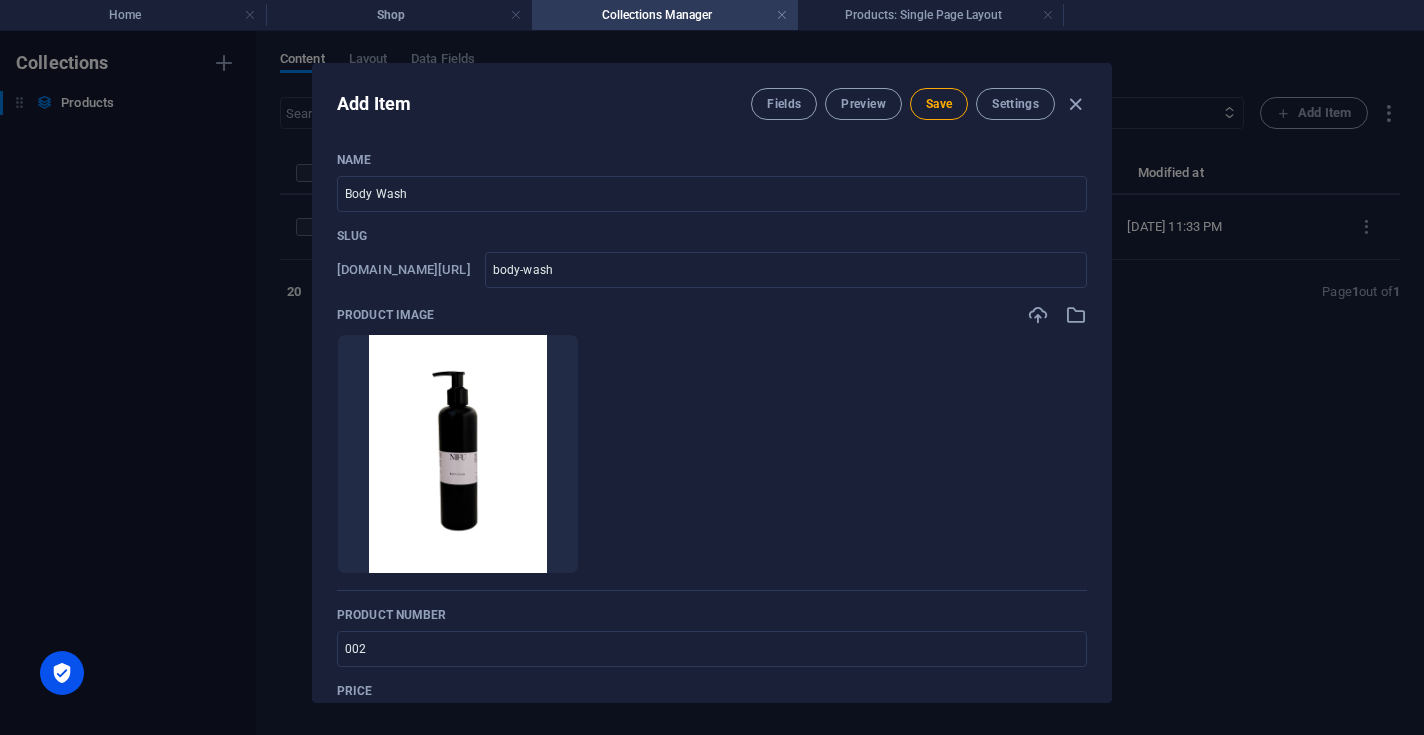scroll, scrollTop: 0, scrollLeft: 0, axis: both 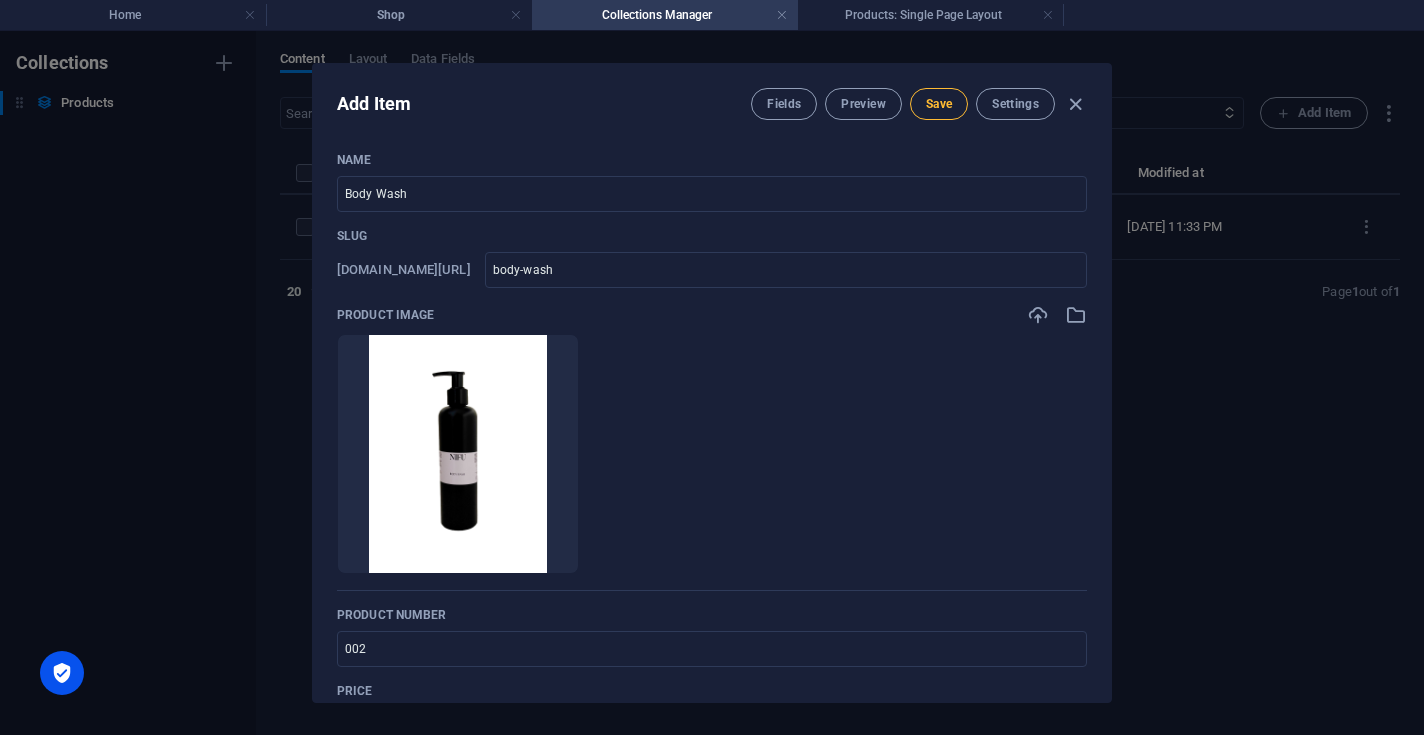 click on "Save" at bounding box center (939, 104) 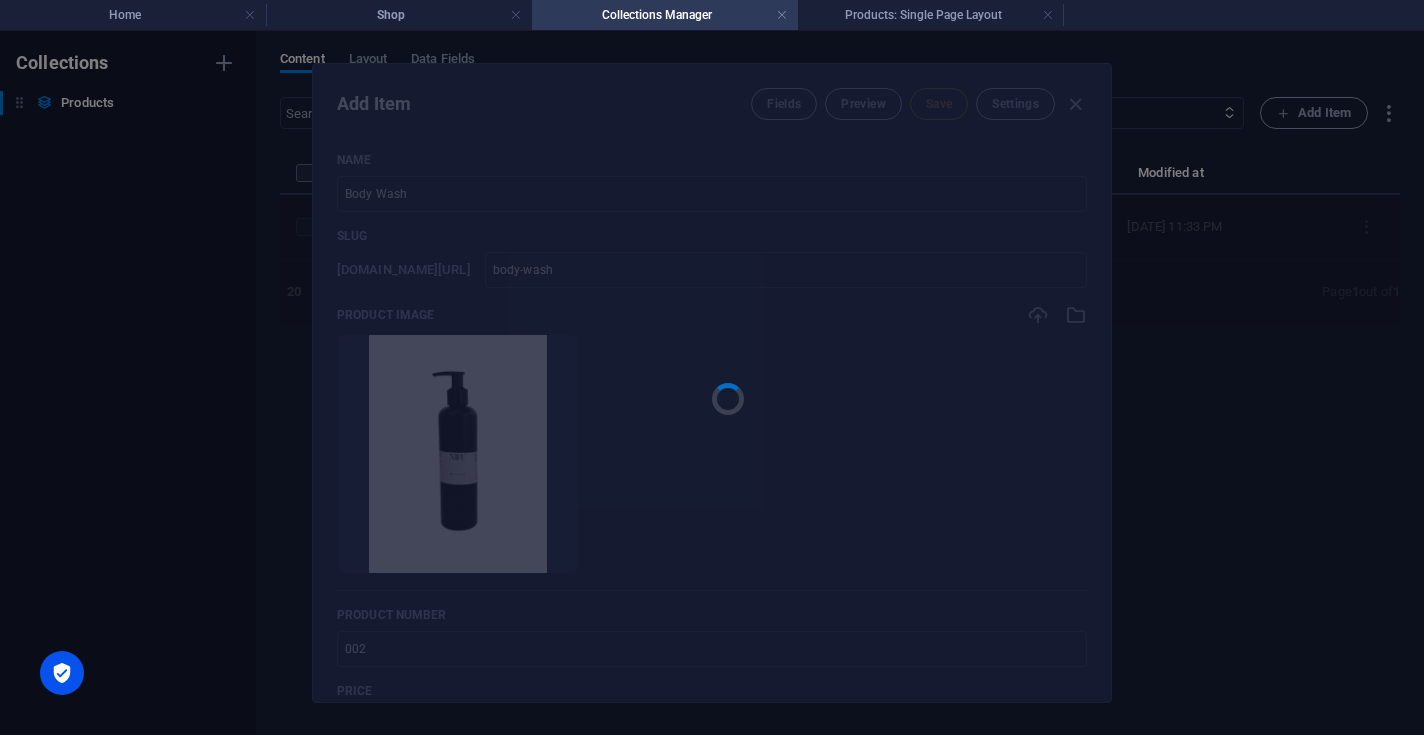 type on "body-wash" 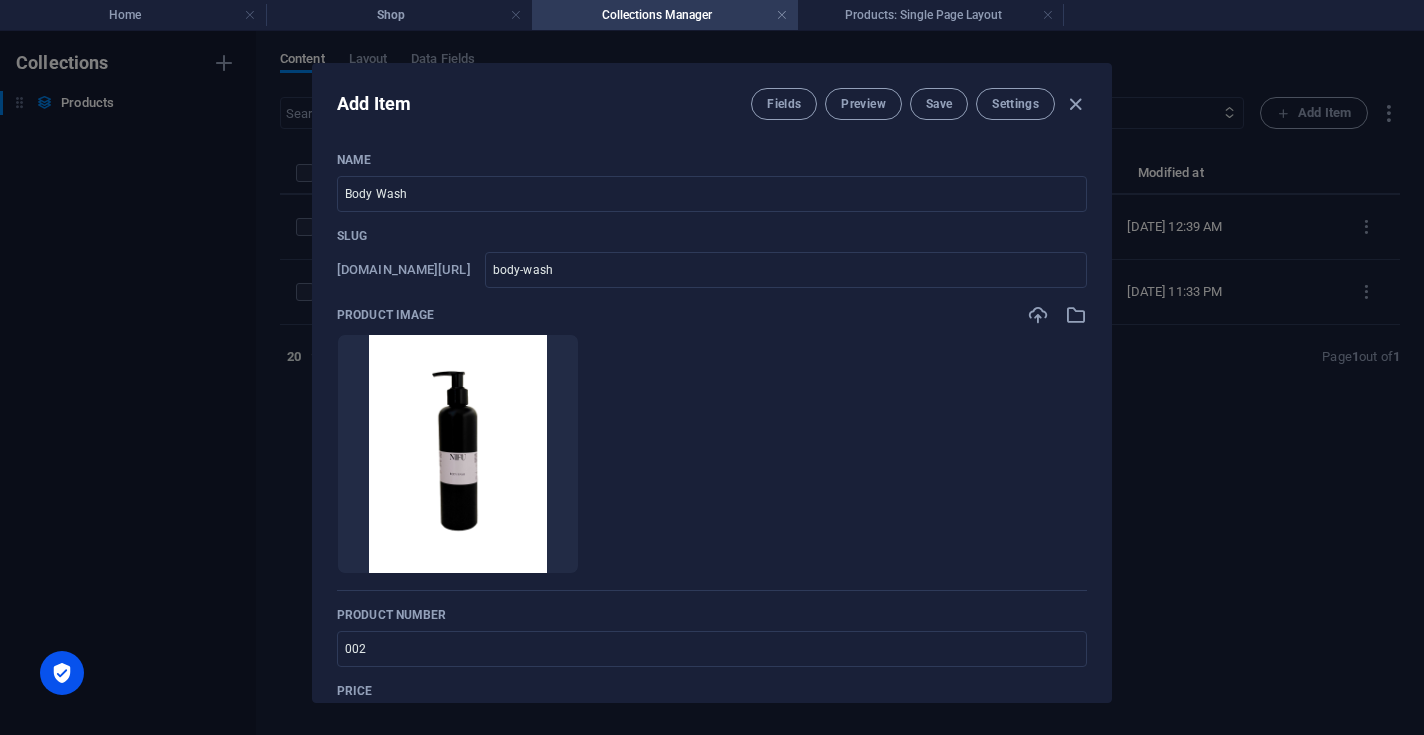 type on "2" 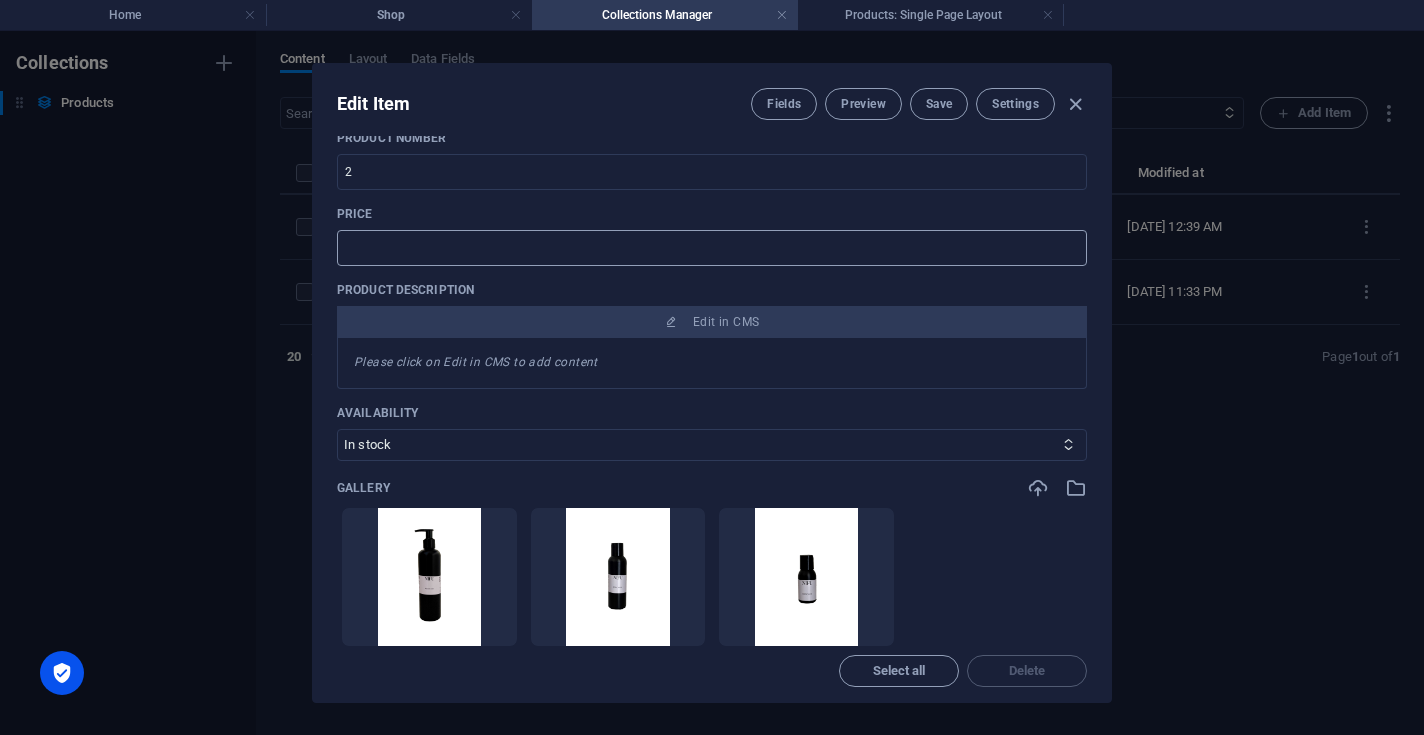 scroll, scrollTop: 483, scrollLeft: 0, axis: vertical 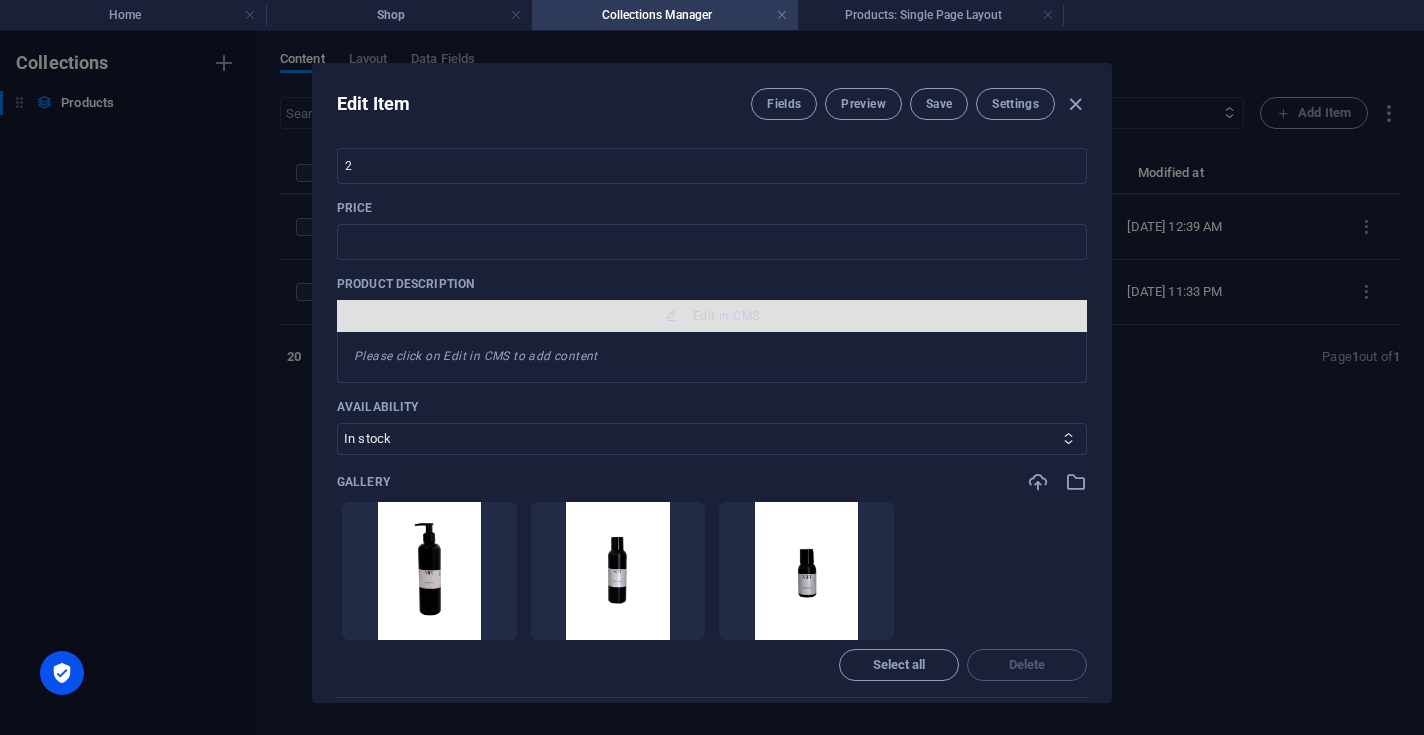 click on "Edit in CMS" at bounding box center (712, 316) 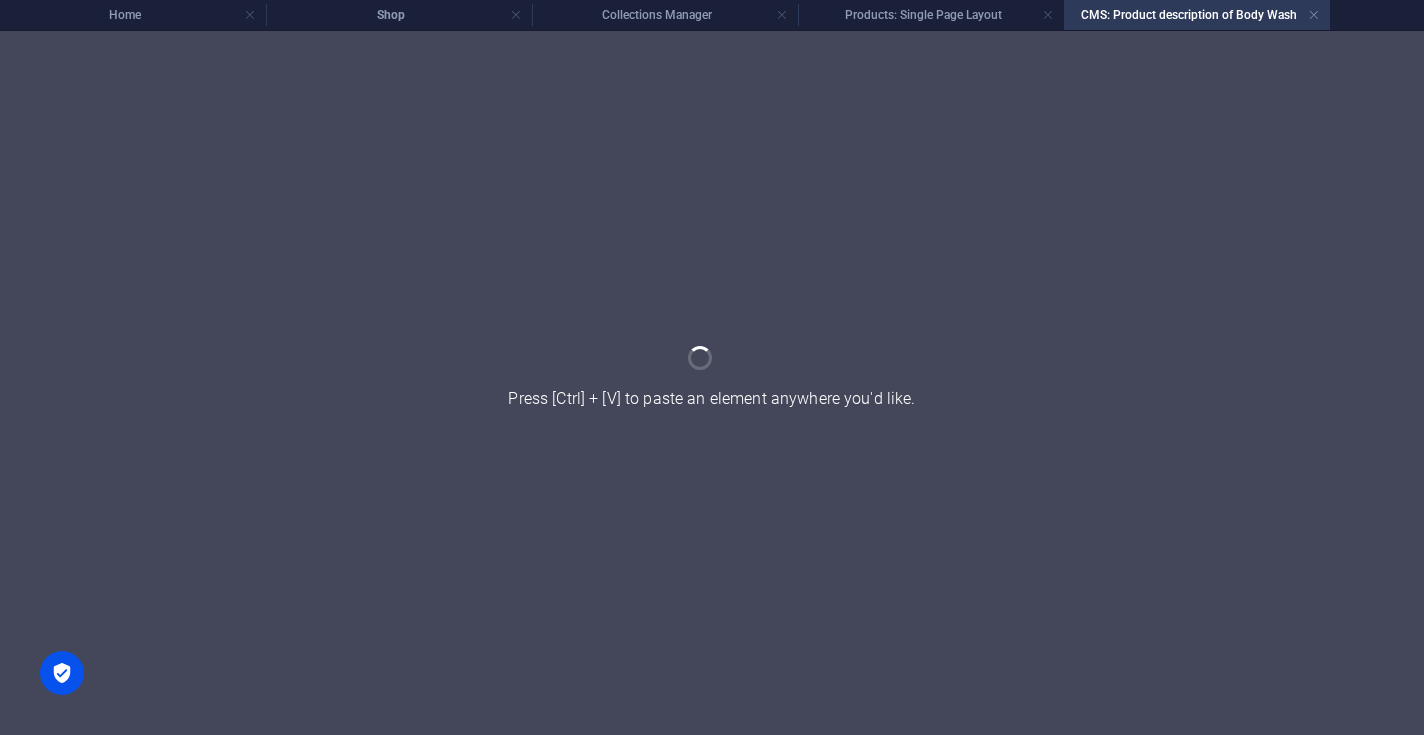 scroll, scrollTop: 0, scrollLeft: 0, axis: both 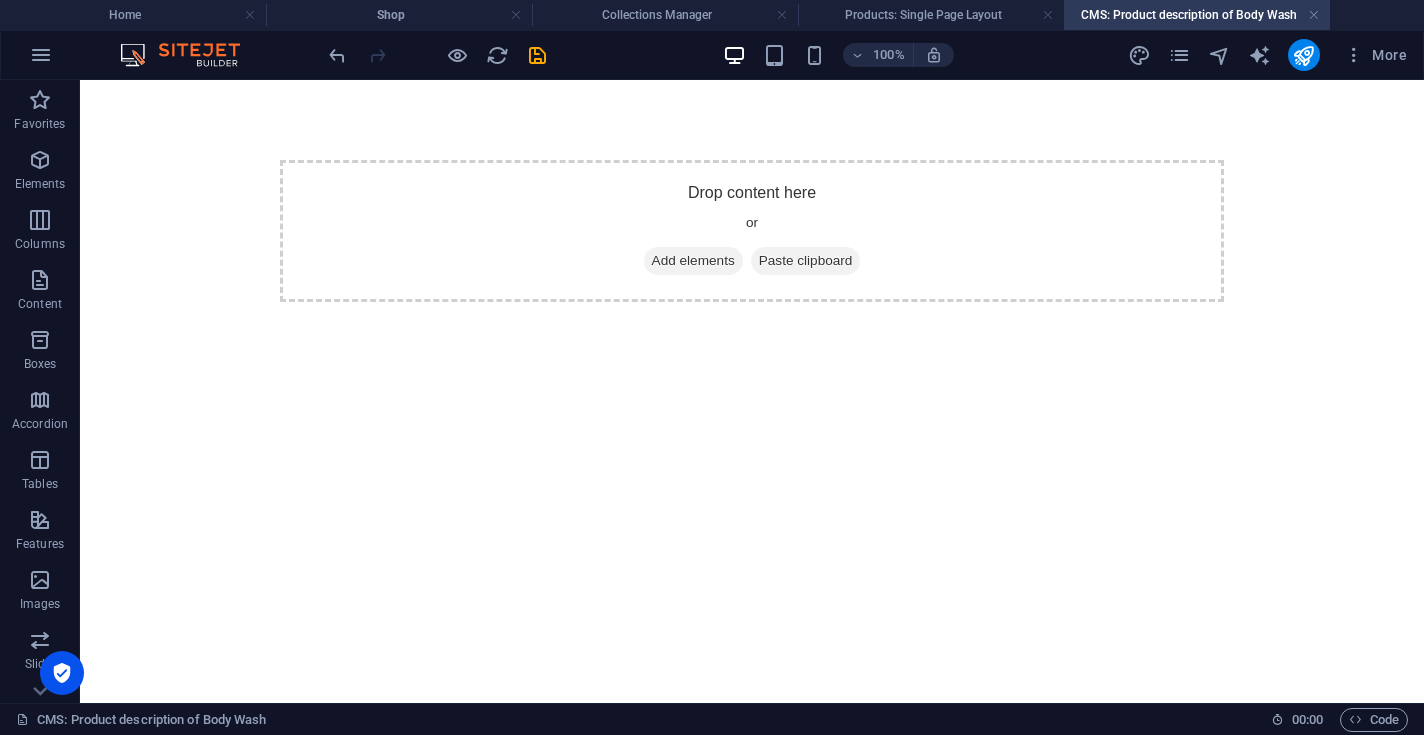 click on "Add elements" at bounding box center [693, 261] 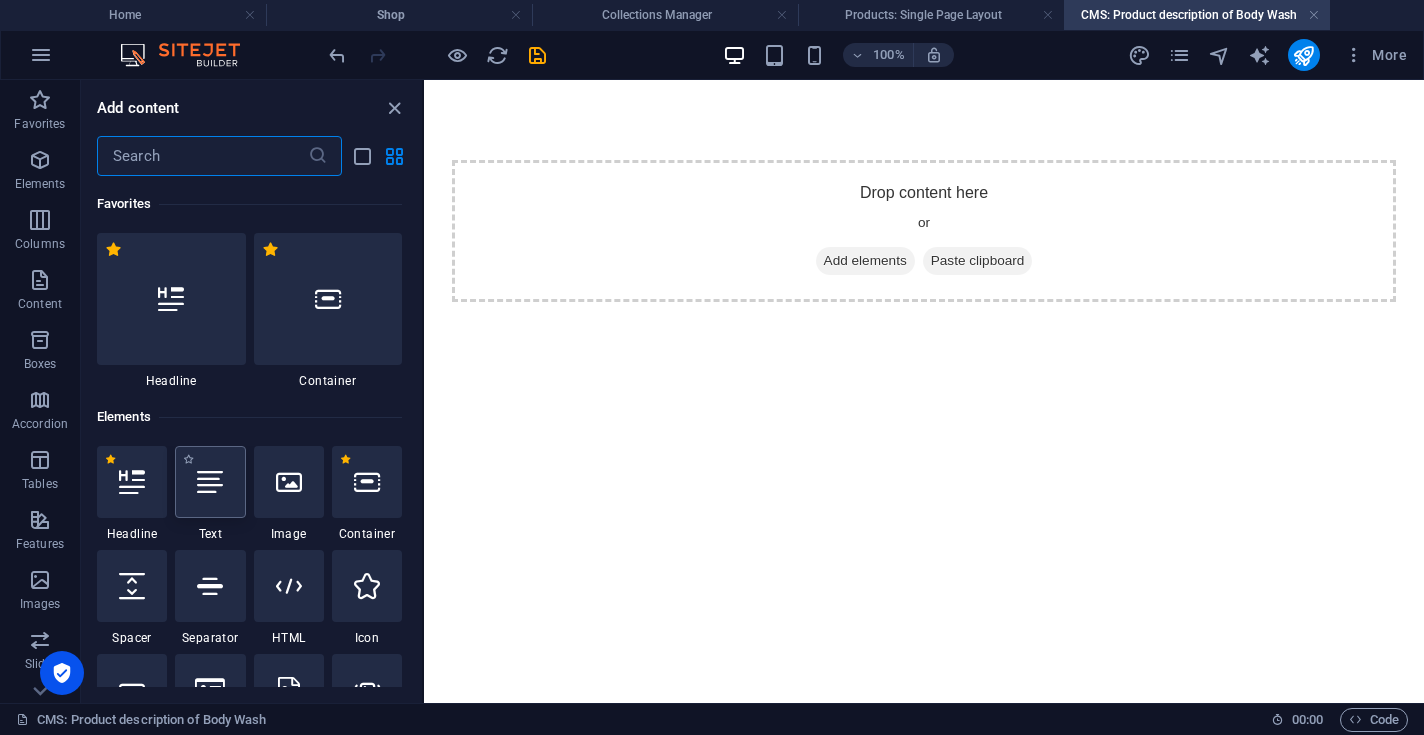 click at bounding box center (210, 482) 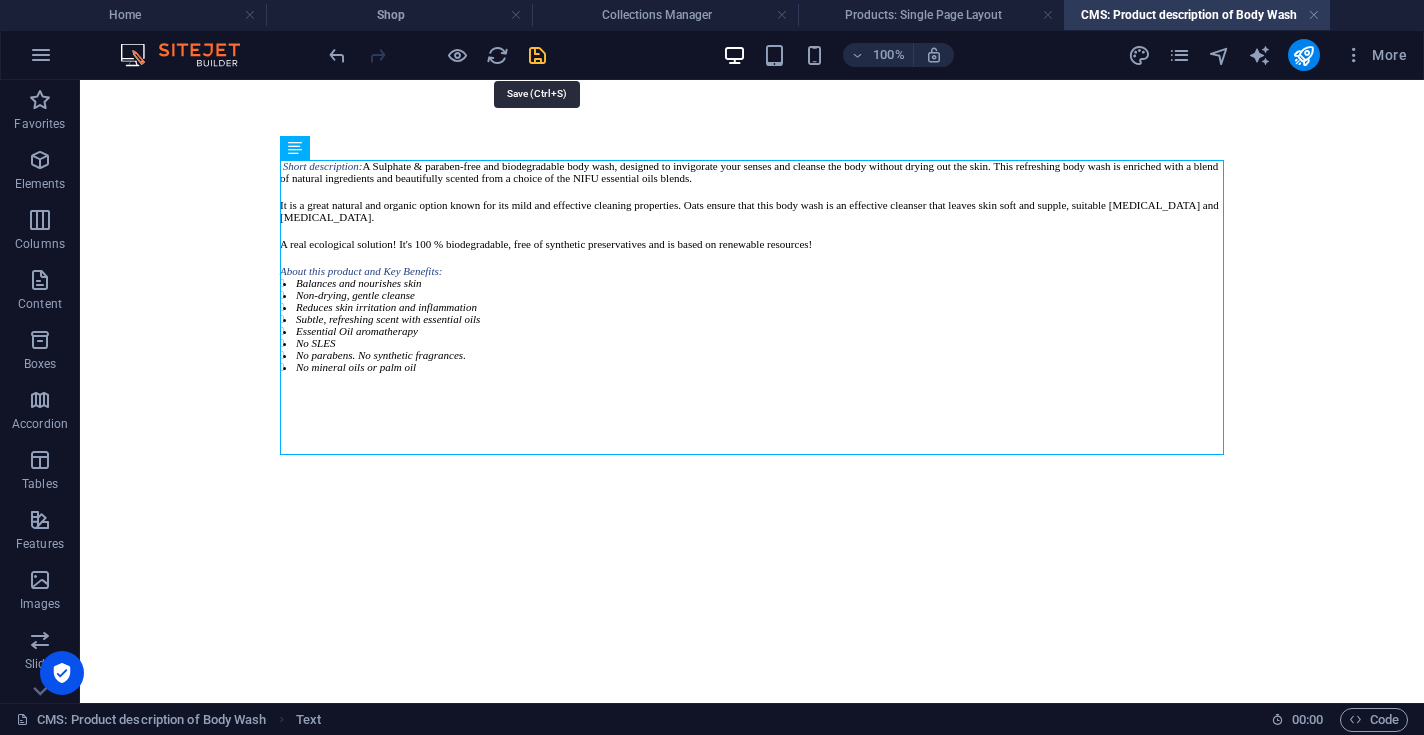 click at bounding box center [537, 55] 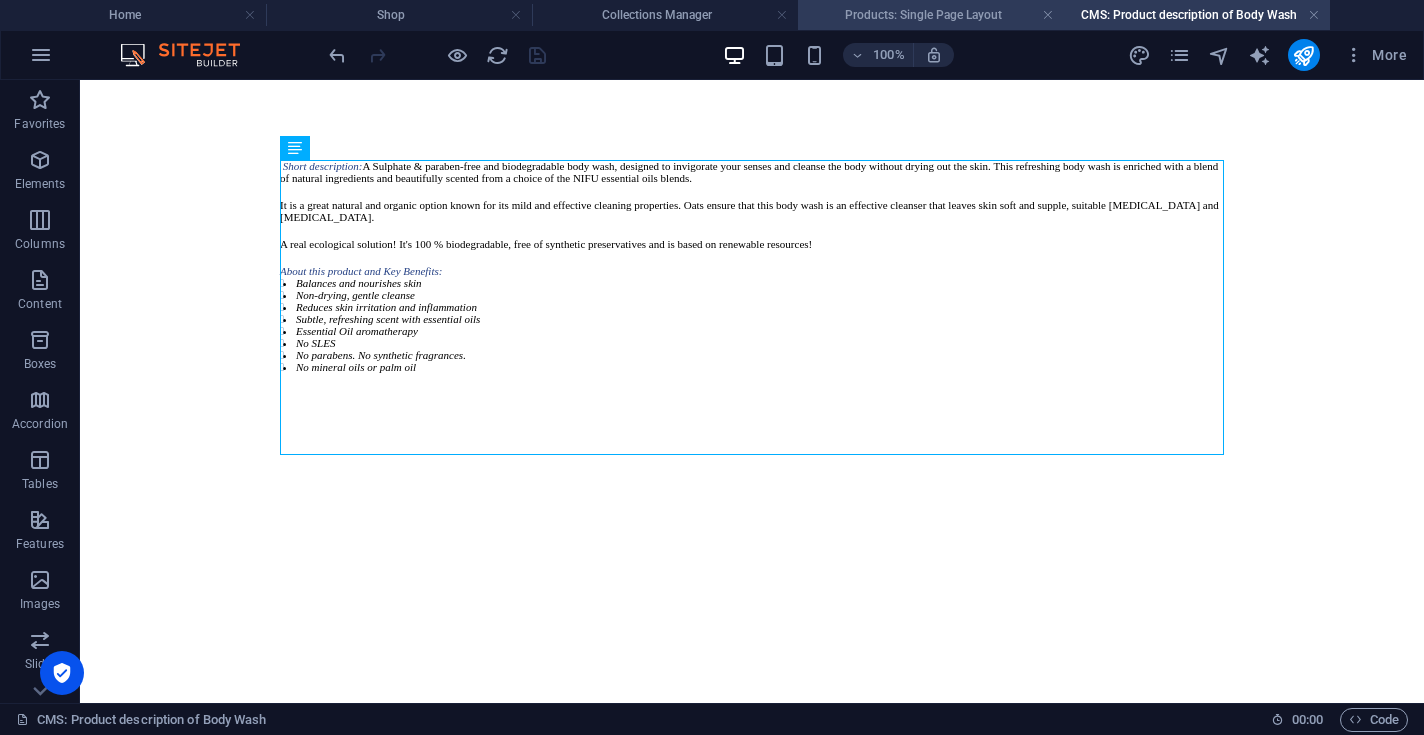 click on "Products: Single Page Layout" at bounding box center [931, 15] 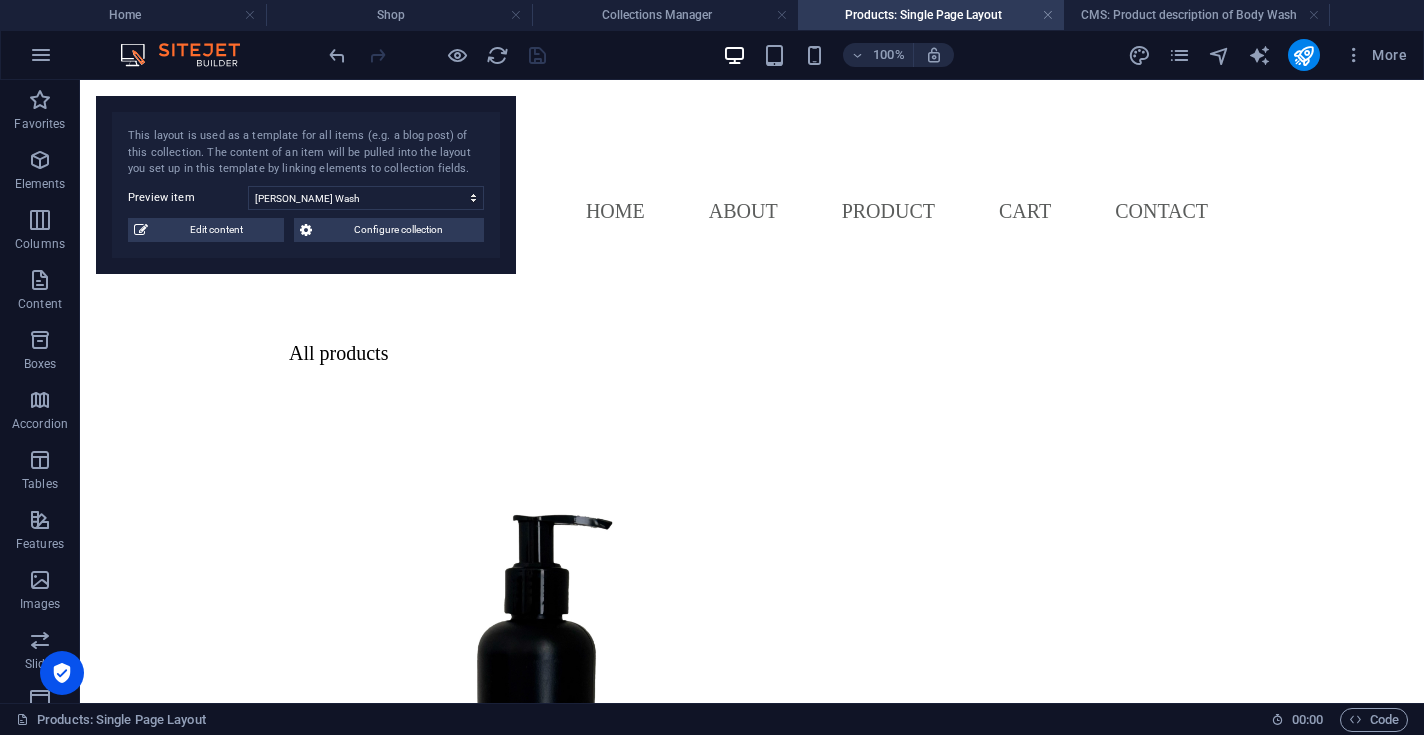 click on "Collections Manager" at bounding box center (665, 15) 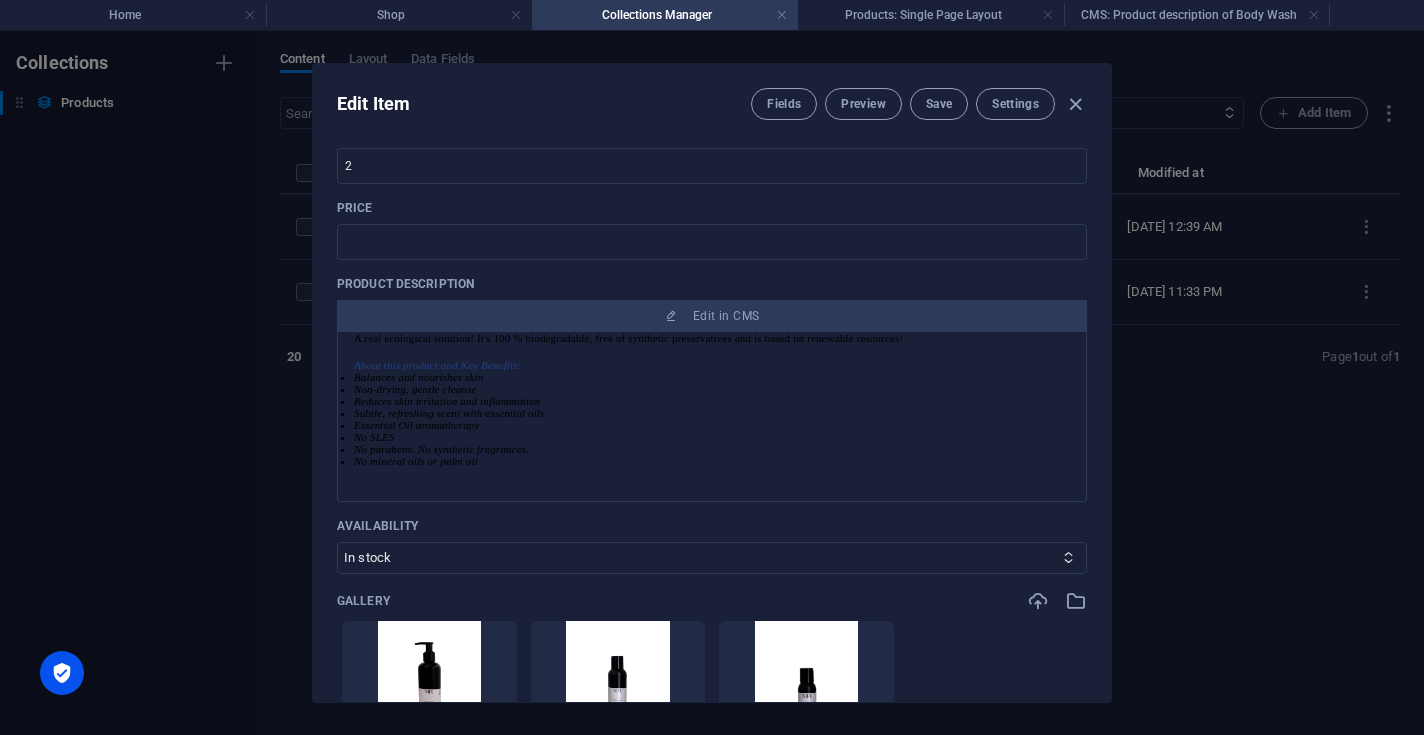 scroll, scrollTop: 151, scrollLeft: 0, axis: vertical 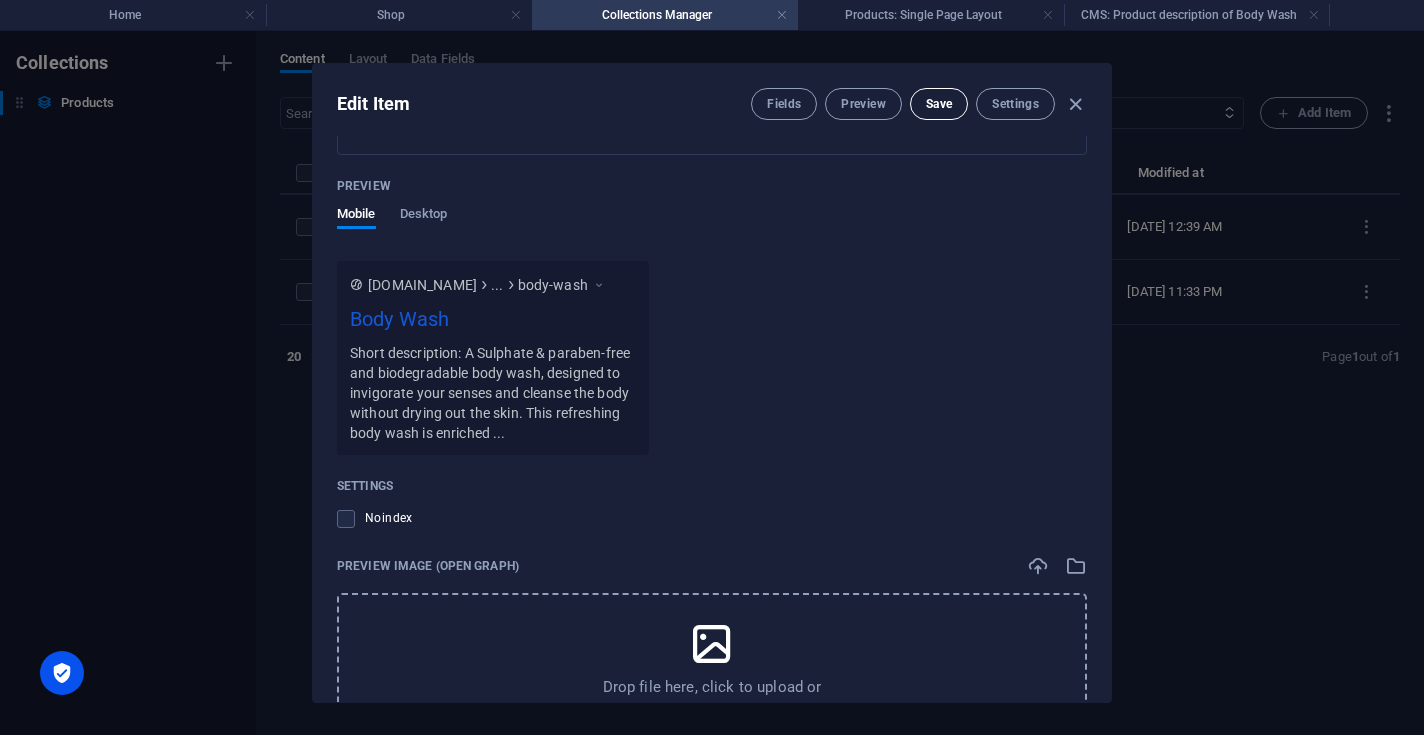 click on "Save" at bounding box center [939, 104] 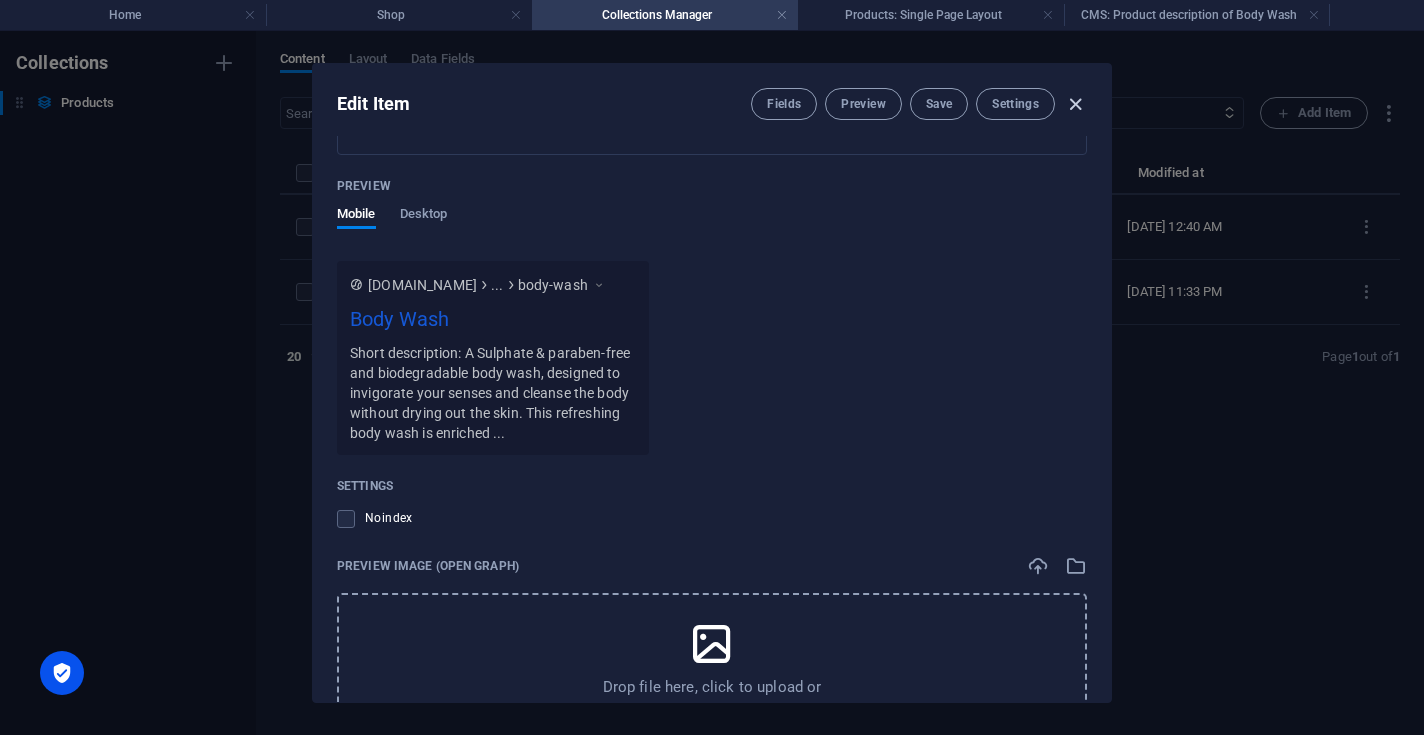click at bounding box center [1075, 104] 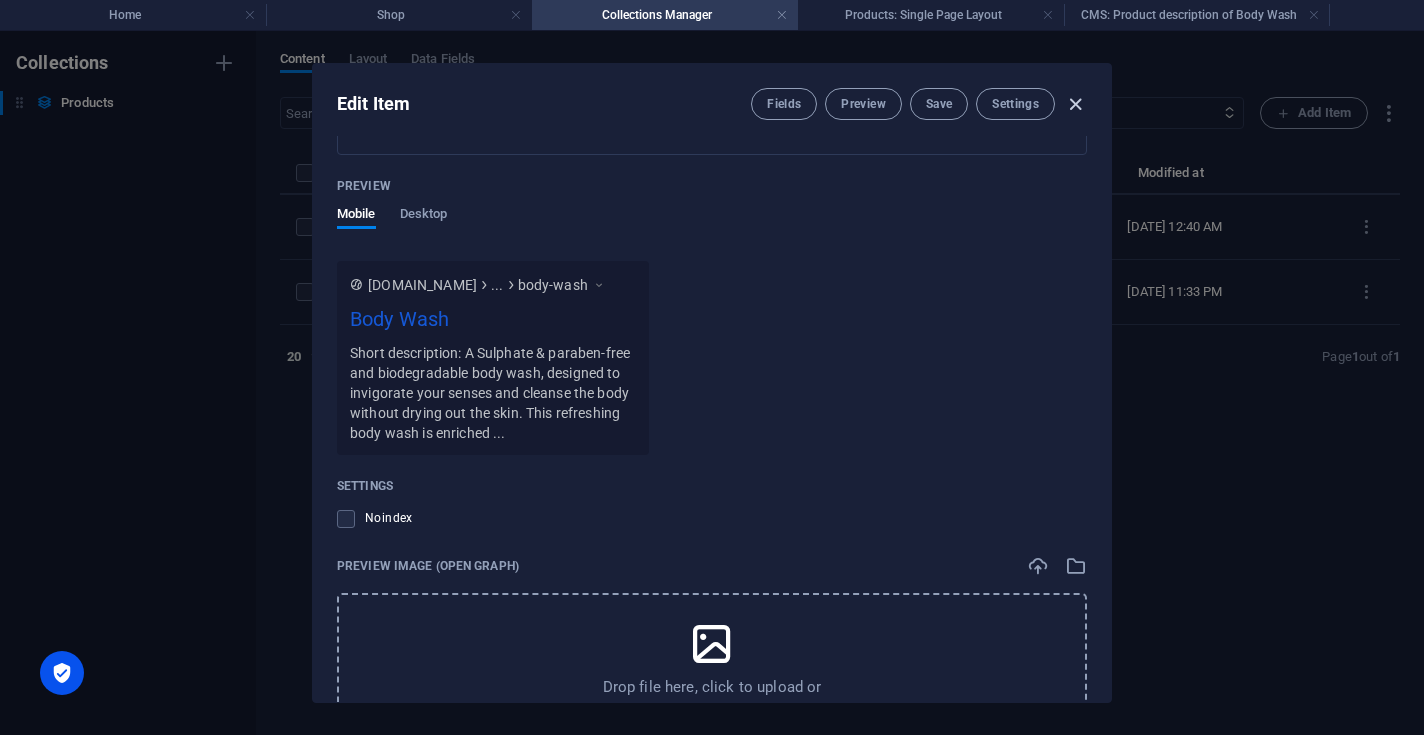 type 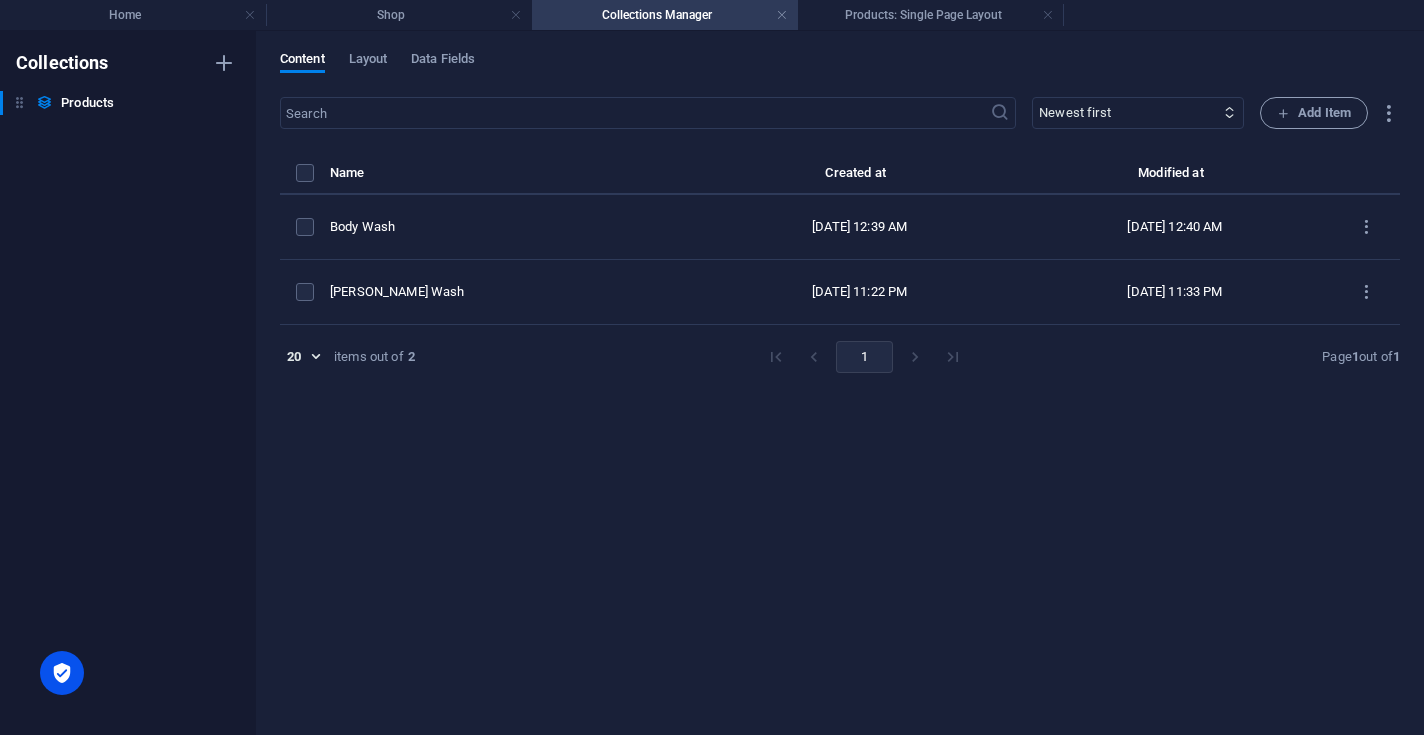 scroll, scrollTop: 1528, scrollLeft: 0, axis: vertical 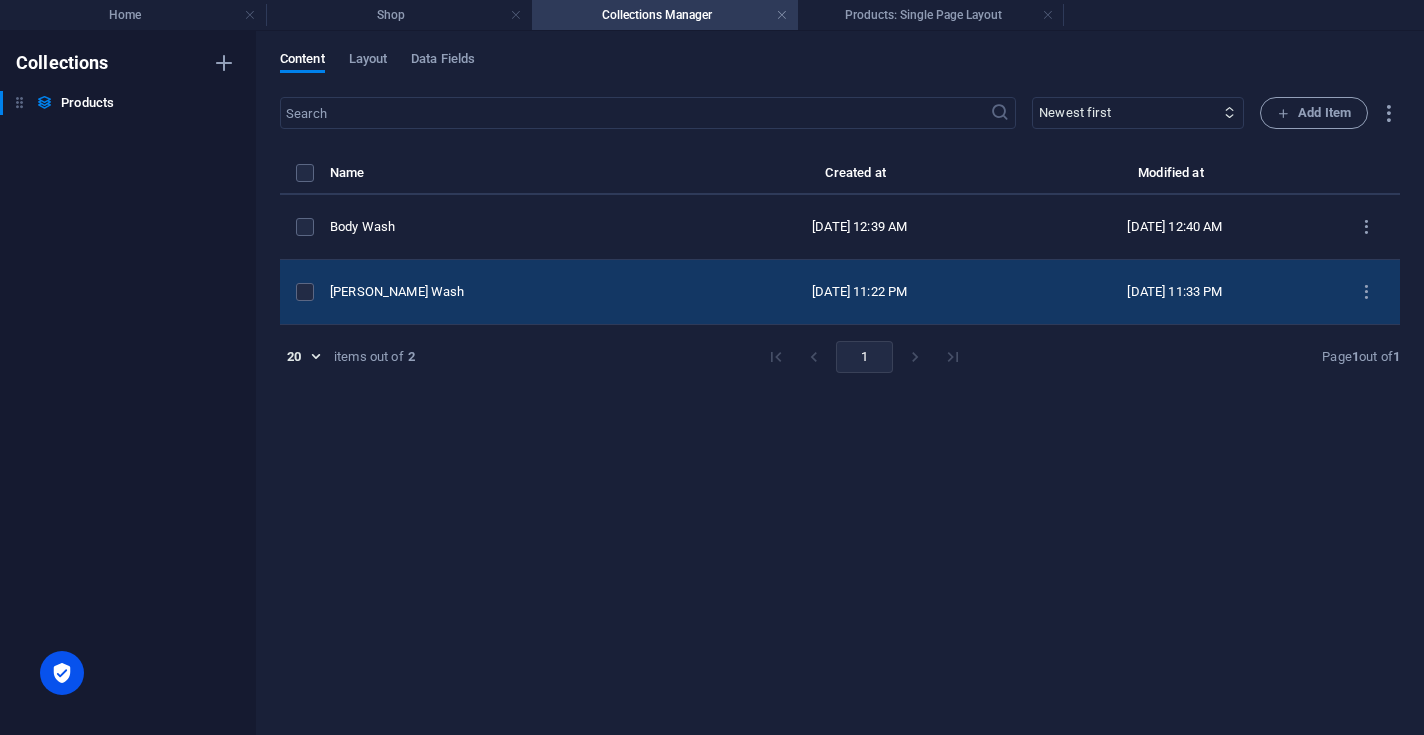 click on "[DATE] 11:22 PM" at bounding box center [859, 292] 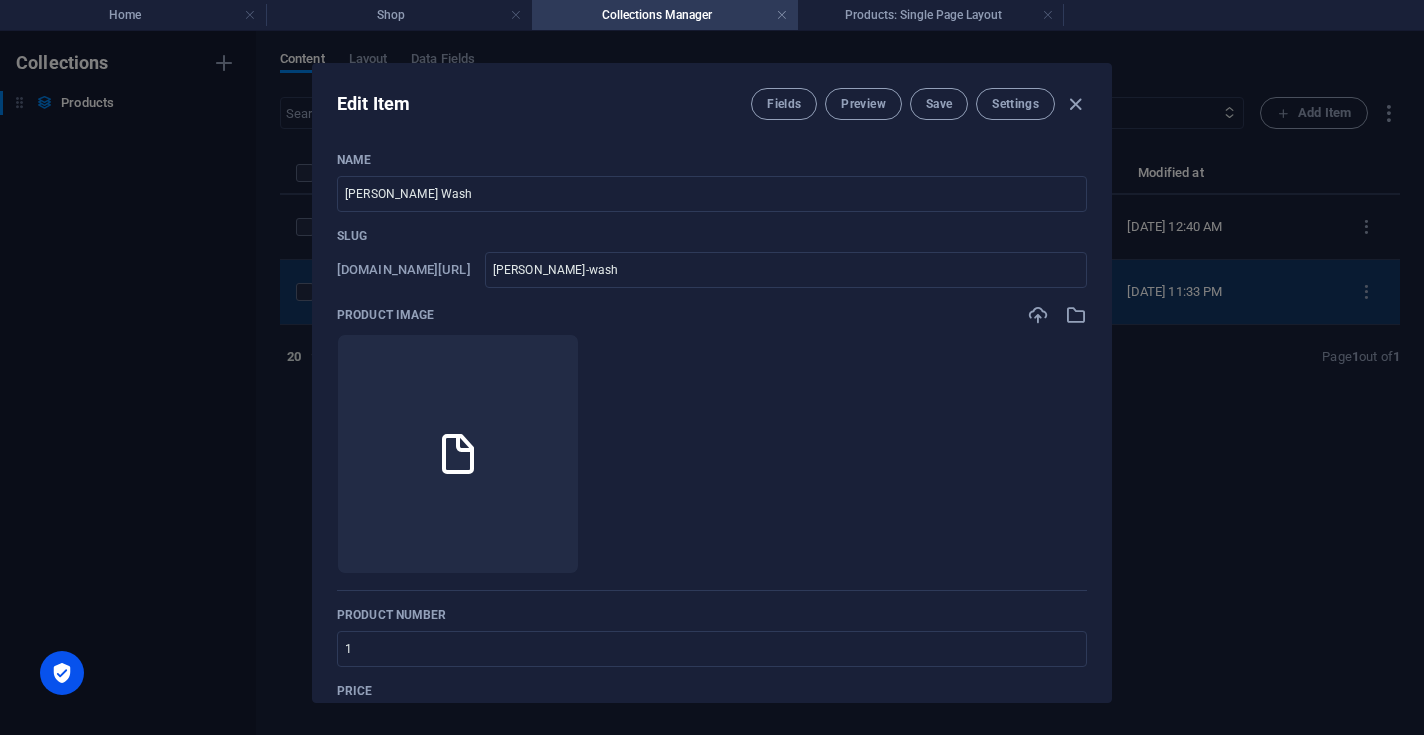 click on "[PERSON_NAME]-wash" at bounding box center [786, 270] 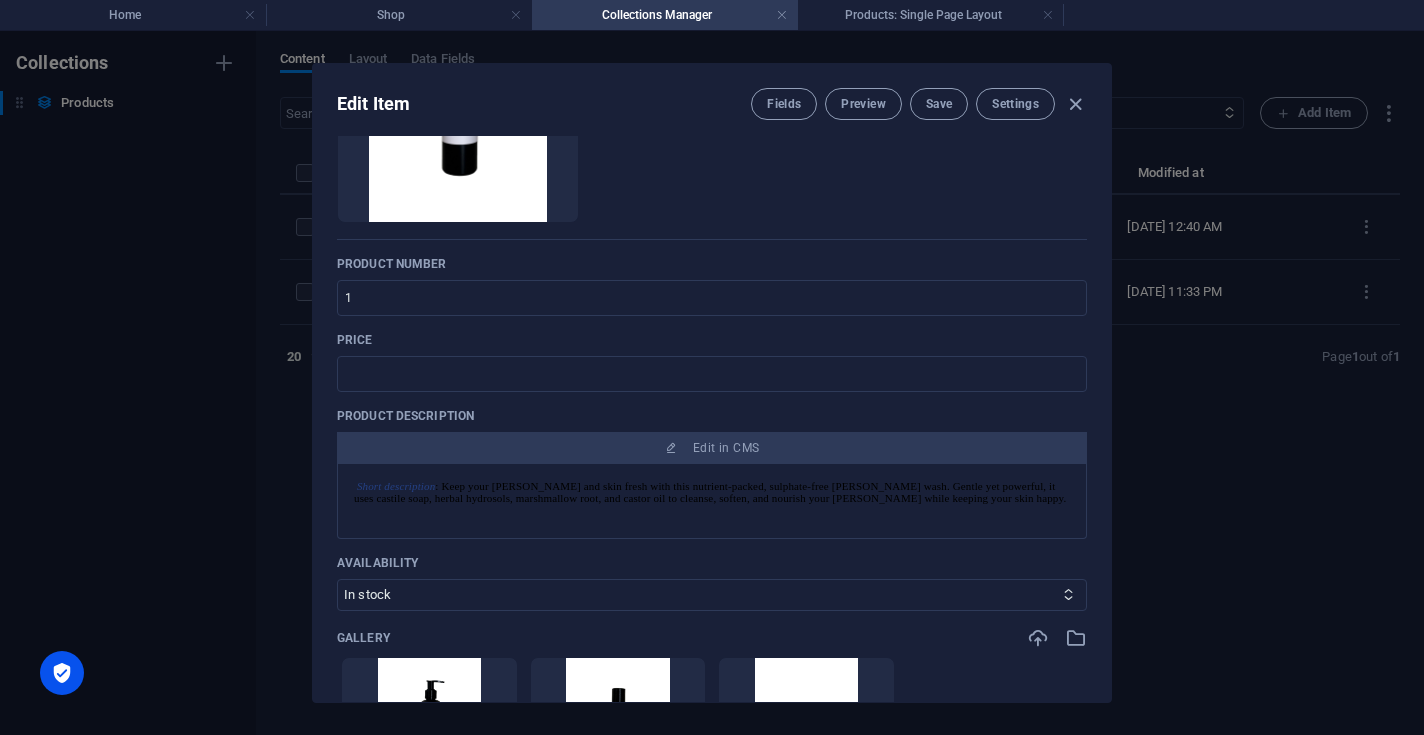 scroll, scrollTop: 438, scrollLeft: 0, axis: vertical 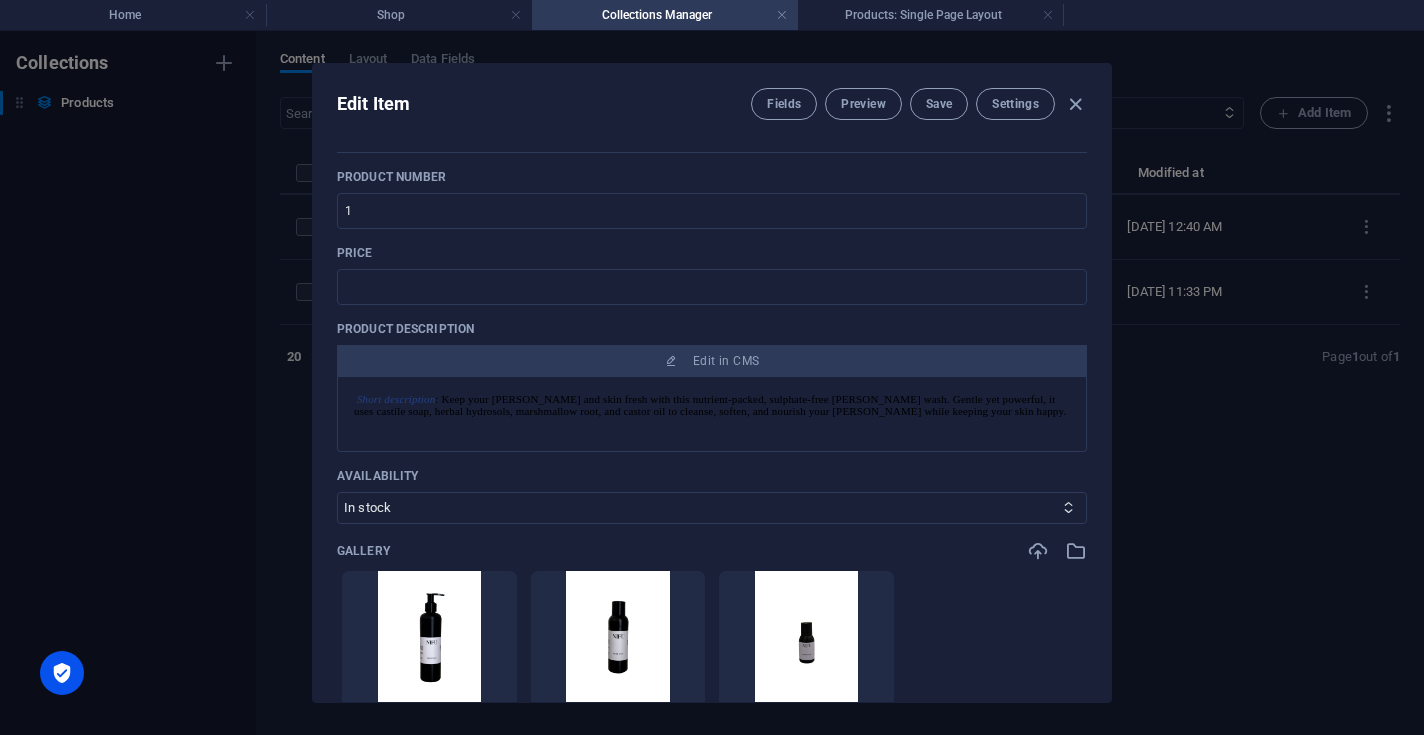 click on "Short description : Keep your [PERSON_NAME] and skin fresh with this nutrient-packed, sulphate-free [PERSON_NAME] wash. Gentle yet powerful, it uses castile soap, herbal hydrosols, marshmallow root, and castor oil to cleanse, soften, and nourish your [PERSON_NAME] while keeping your skin happy." at bounding box center (712, 405) 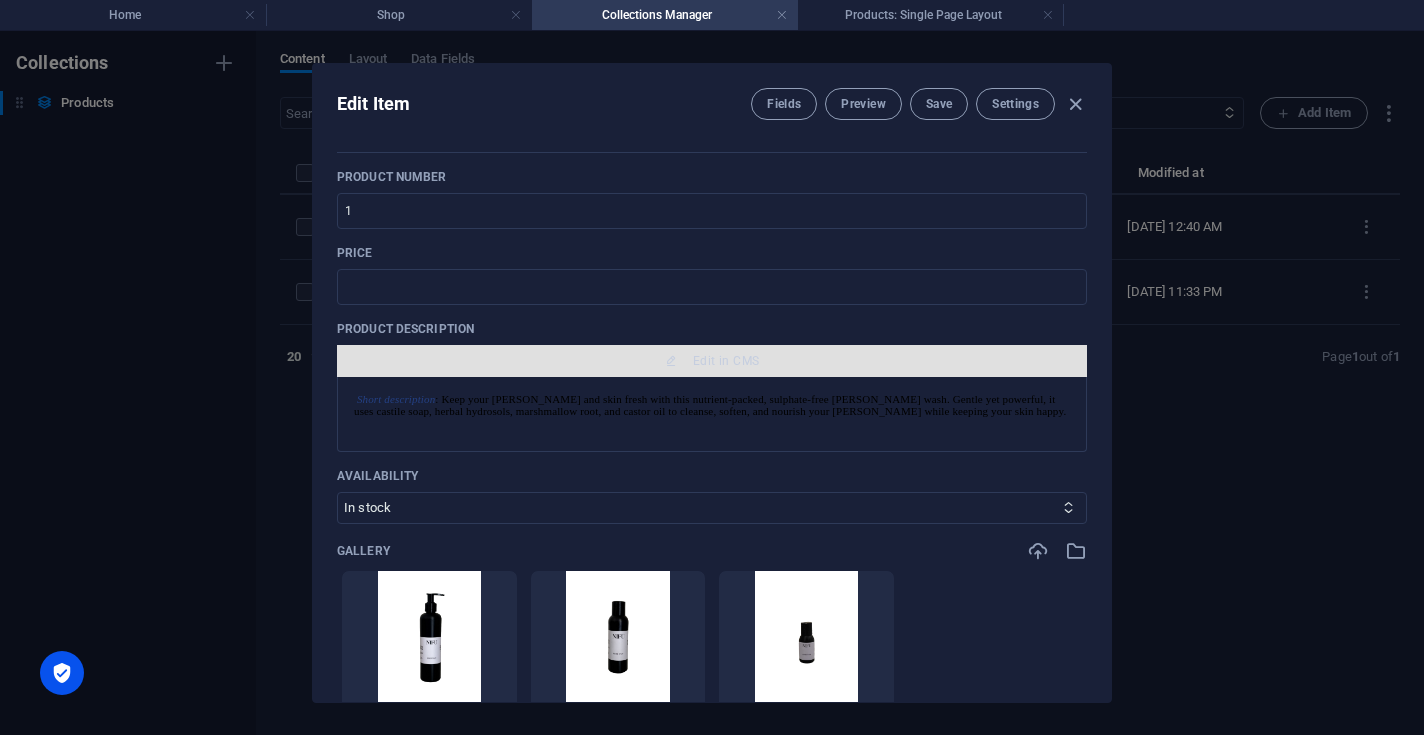 click on "Edit in CMS" at bounding box center [726, 361] 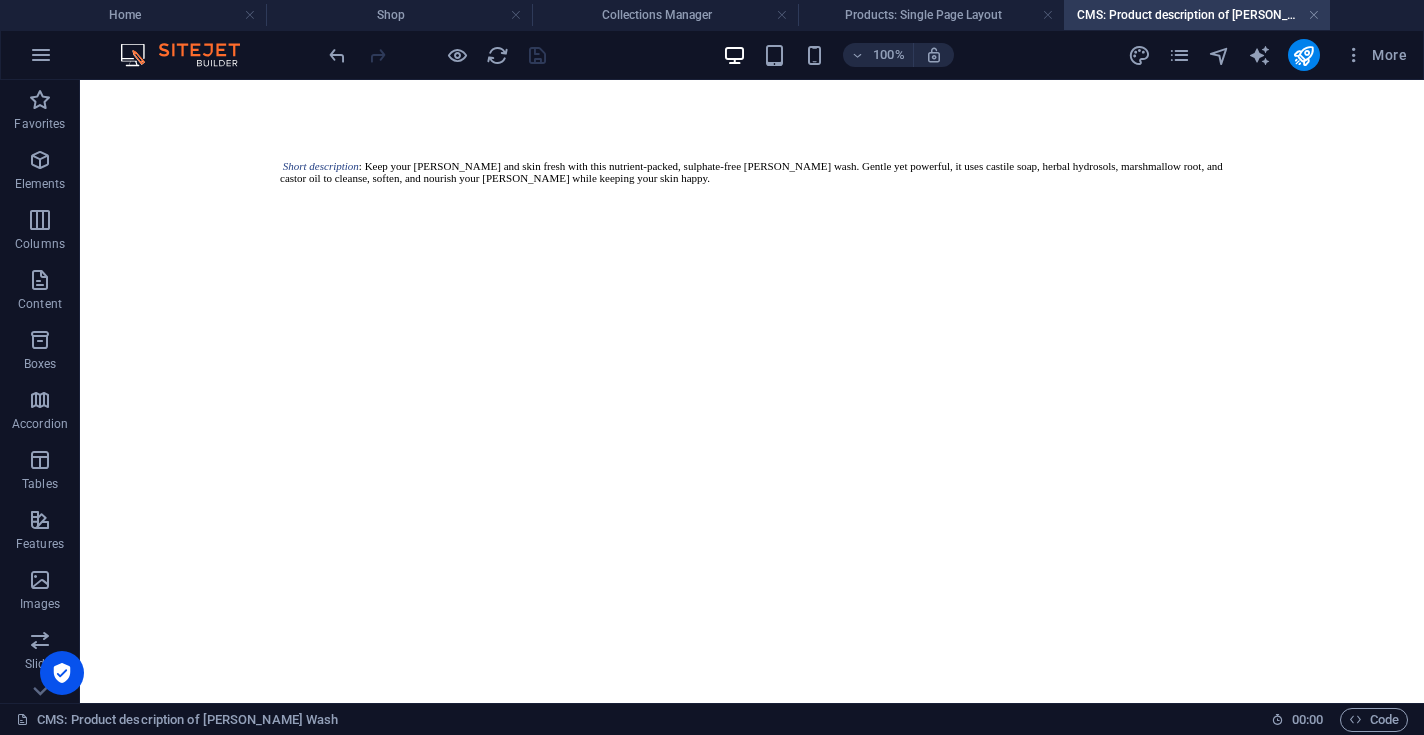 scroll, scrollTop: 0, scrollLeft: 0, axis: both 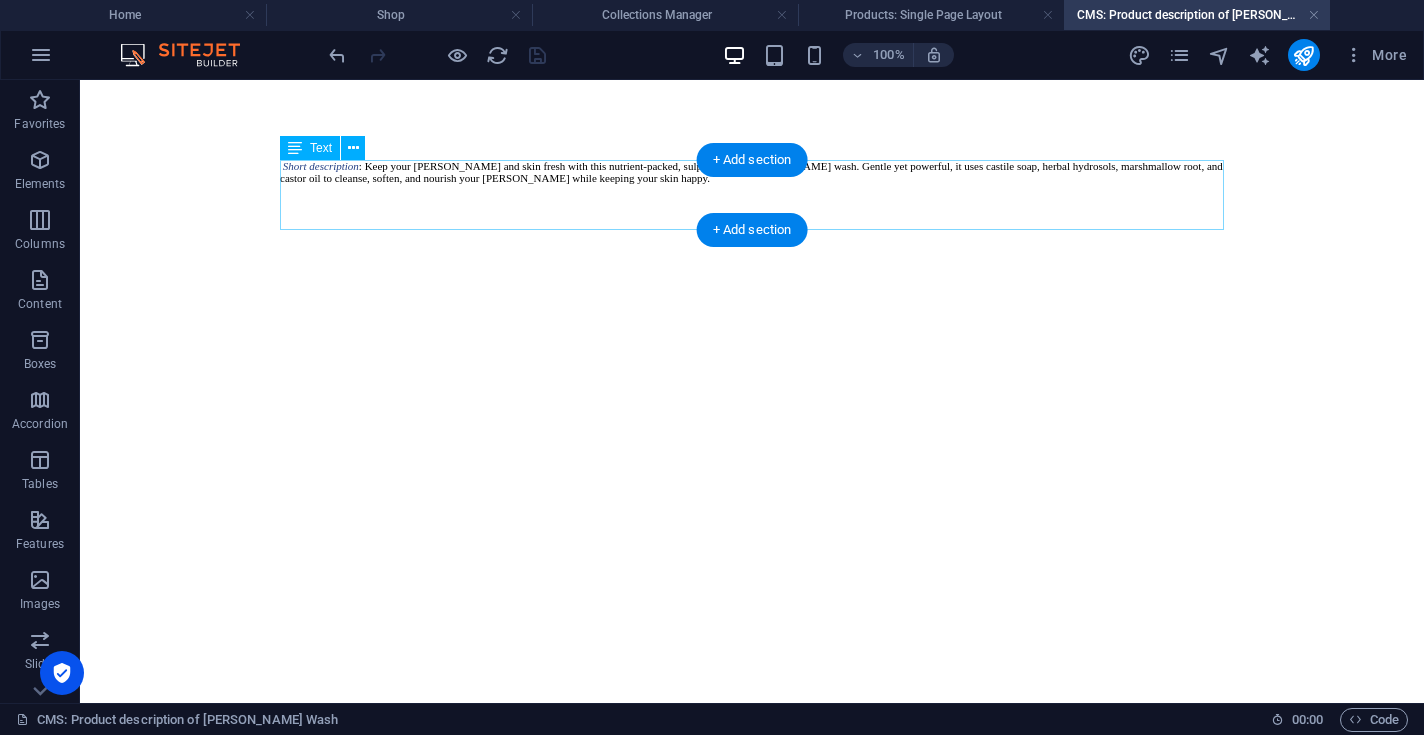 click on "Short description : Keep your [PERSON_NAME] and skin fresh with this nutrient-packed, sulphate-free [PERSON_NAME] wash. Gentle yet powerful, it uses castile soap, herbal hydrosols, marshmallow root, and castor oil to cleanse, soften, and nourish your [PERSON_NAME] while keeping your skin happy." at bounding box center [752, 192] 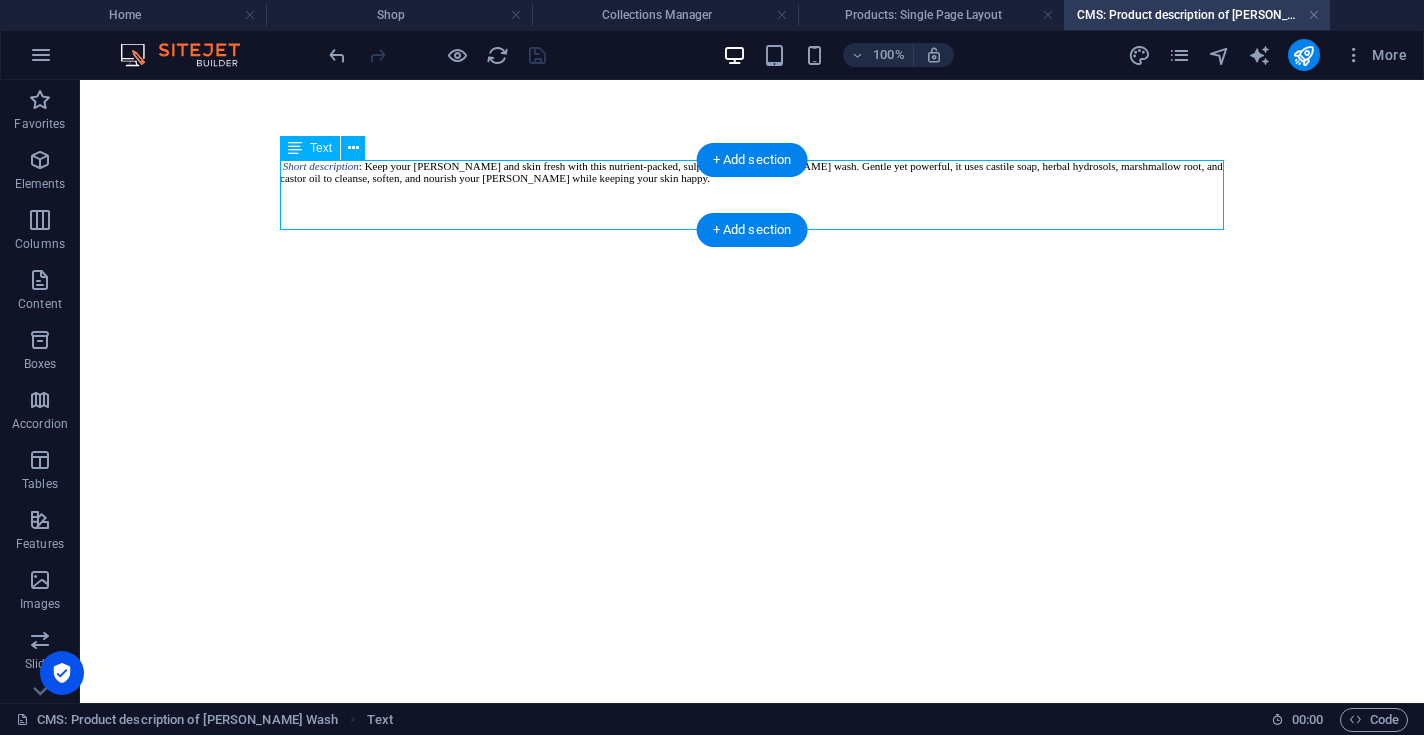 click on "Short description : Keep your [PERSON_NAME] and skin fresh with this nutrient-packed, sulphate-free [PERSON_NAME] wash. Gentle yet powerful, it uses castile soap, herbal hydrosols, marshmallow root, and castor oil to cleanse, soften, and nourish your [PERSON_NAME] while keeping your skin happy." at bounding box center (752, 192) 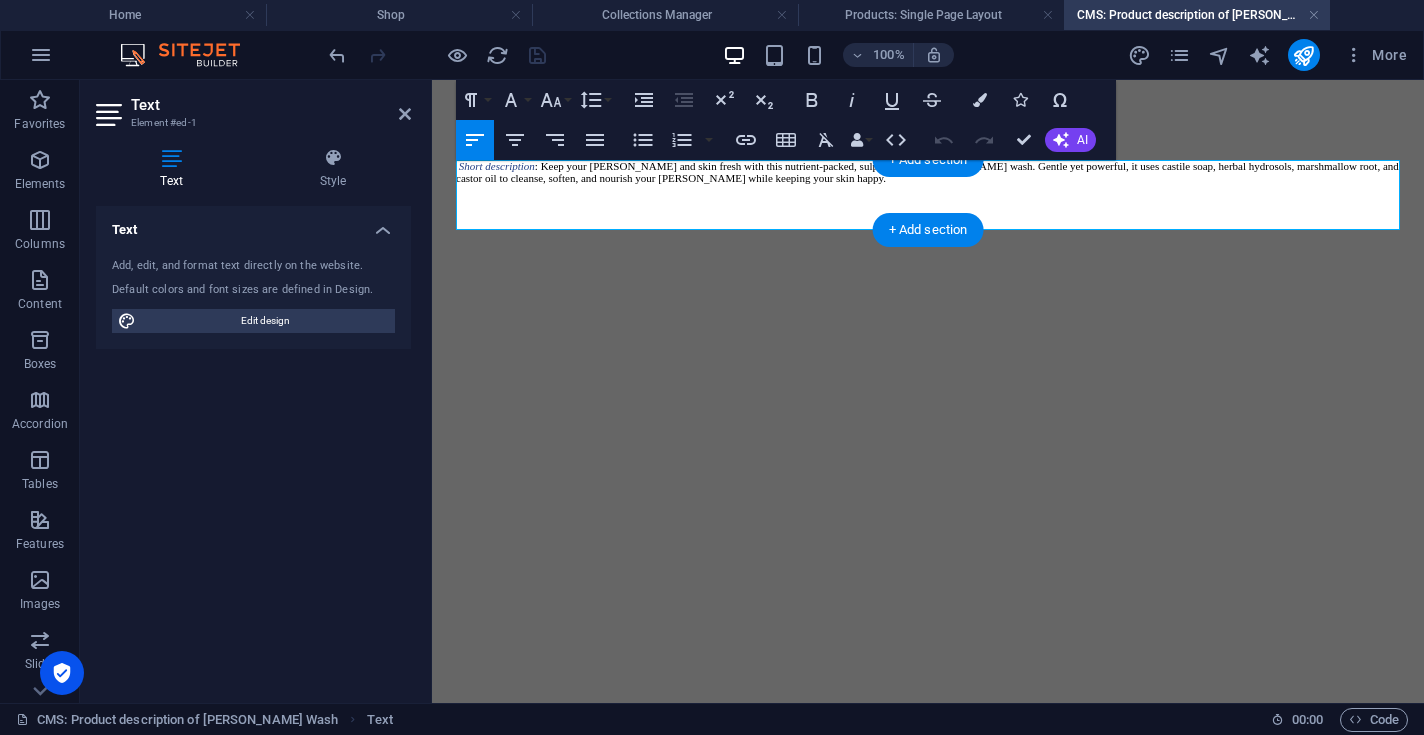 click on "Short description : Keep your [PERSON_NAME] and skin fresh with this nutrient-packed, sulphate-free [PERSON_NAME] wash. Gentle yet powerful, it uses castile soap, herbal hydrosols, marshmallow root, and castor oil to cleanse, soften, and nourish your [PERSON_NAME] while keeping your skin happy." at bounding box center [928, 172] 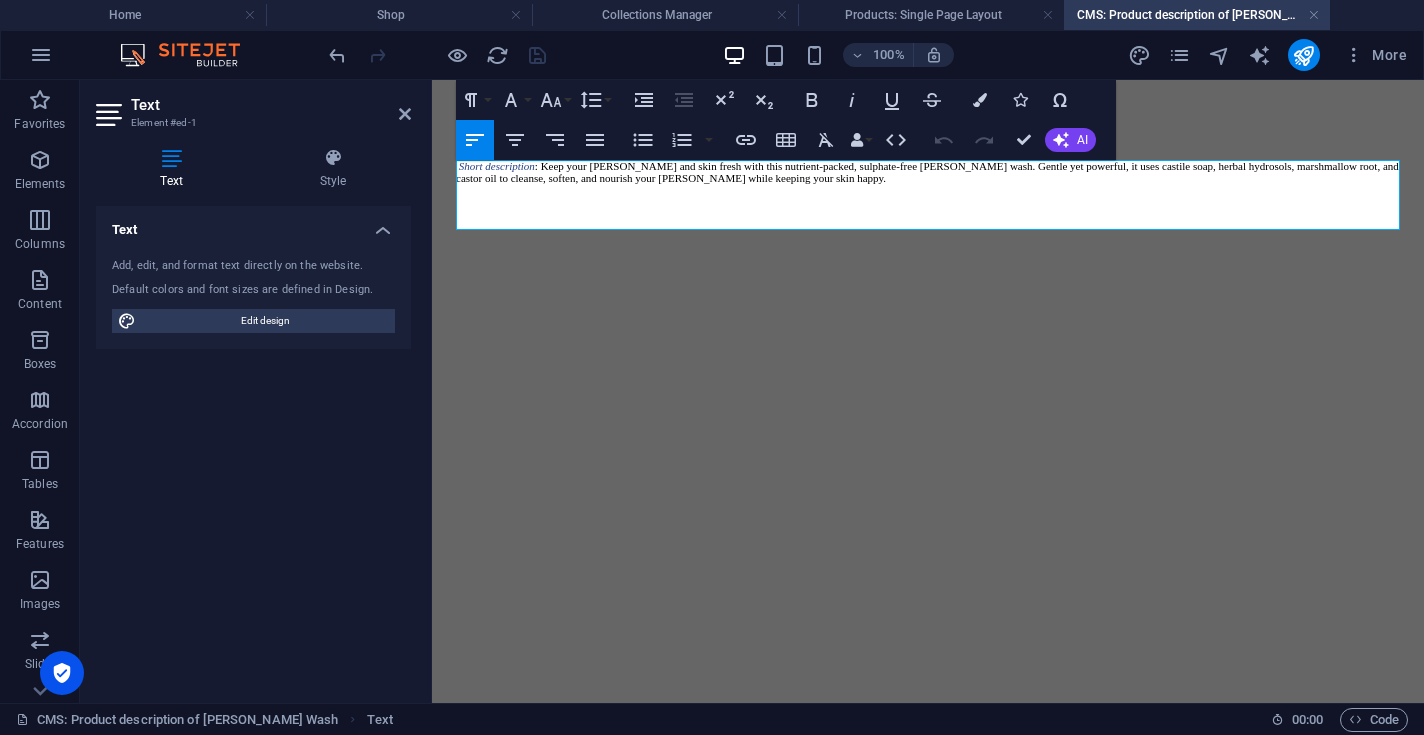 click on "Short description : Keep your [PERSON_NAME] and skin fresh with this nutrient-packed, sulphate-free [PERSON_NAME] wash. Gentle yet powerful, it uses castile soap, herbal hydrosols, marshmallow root, and castor oil to cleanse, soften, and nourish your [PERSON_NAME] while keeping your skin happy." at bounding box center [928, 192] 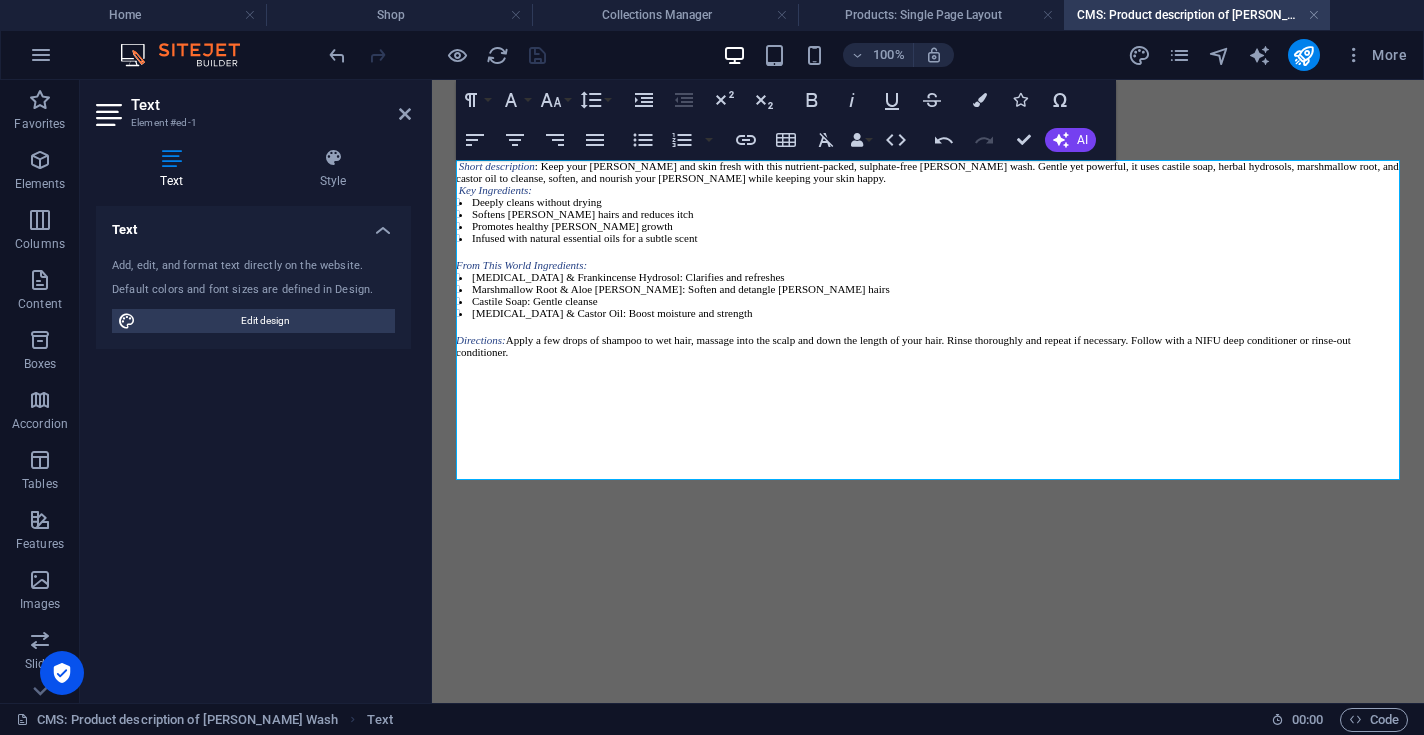 click on "Short description : Keep your [PERSON_NAME] and skin fresh with this nutrient-packed, sulphate-free [PERSON_NAME] wash. Gentle yet powerful, it uses castile soap, herbal hydrosols, marshmallow root, and castor oil to cleanse, soften, and nourish your [PERSON_NAME] while keeping your skin happy." at bounding box center [928, 172] 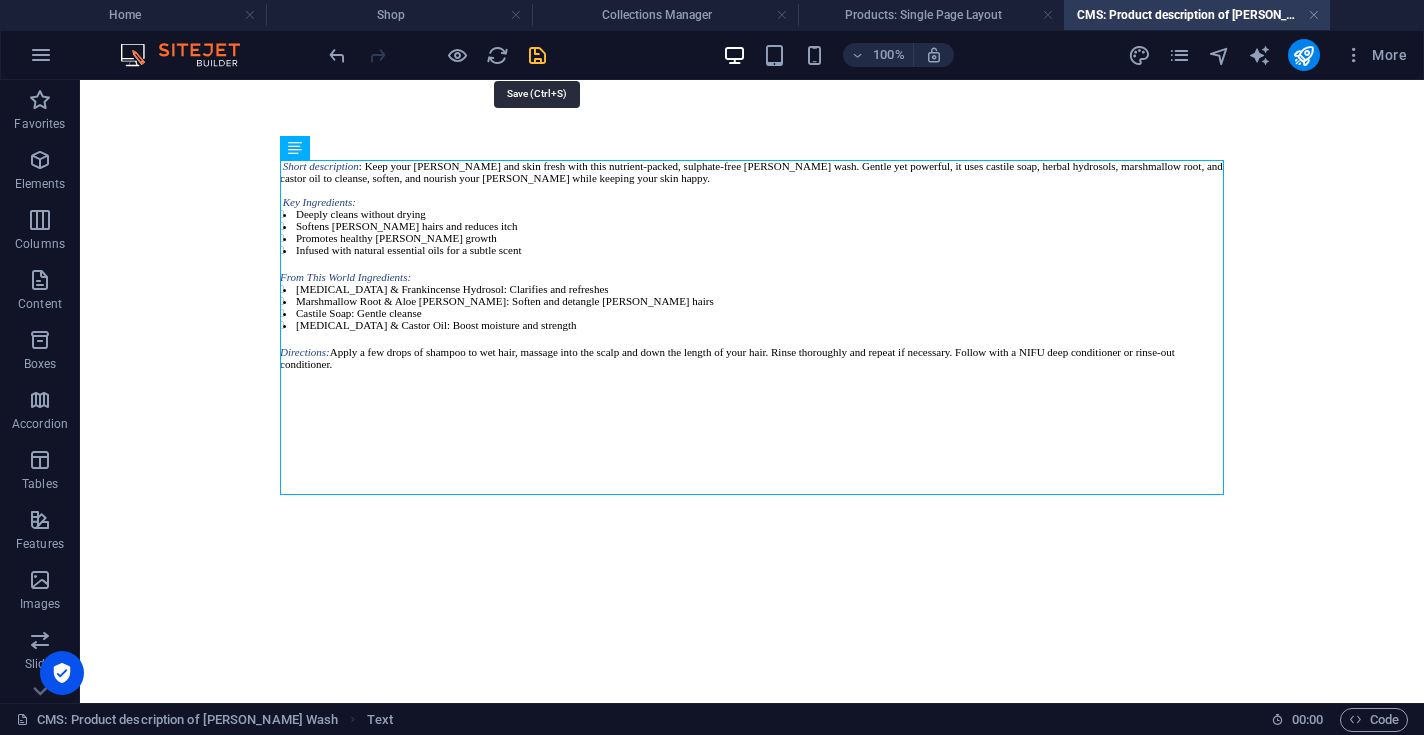click at bounding box center [537, 55] 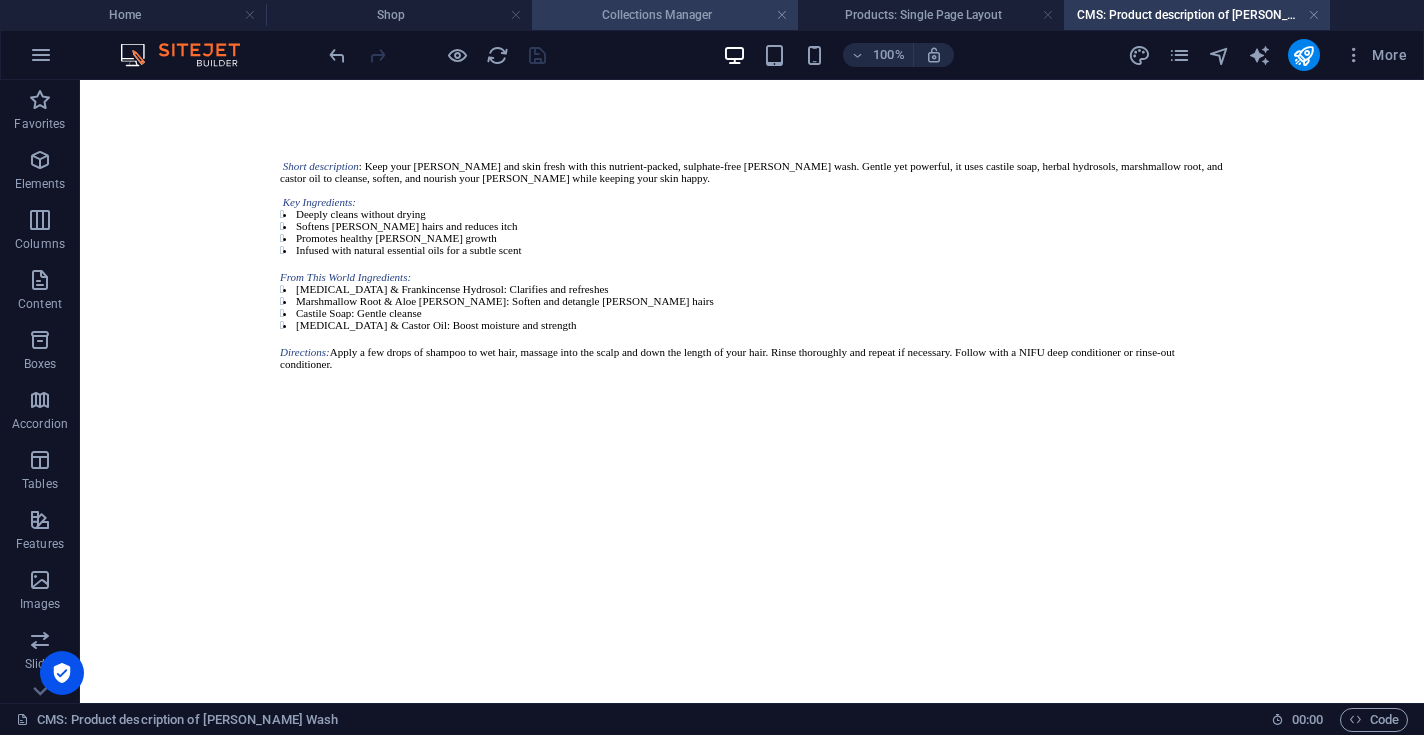 click on "Collections Manager" at bounding box center [665, 15] 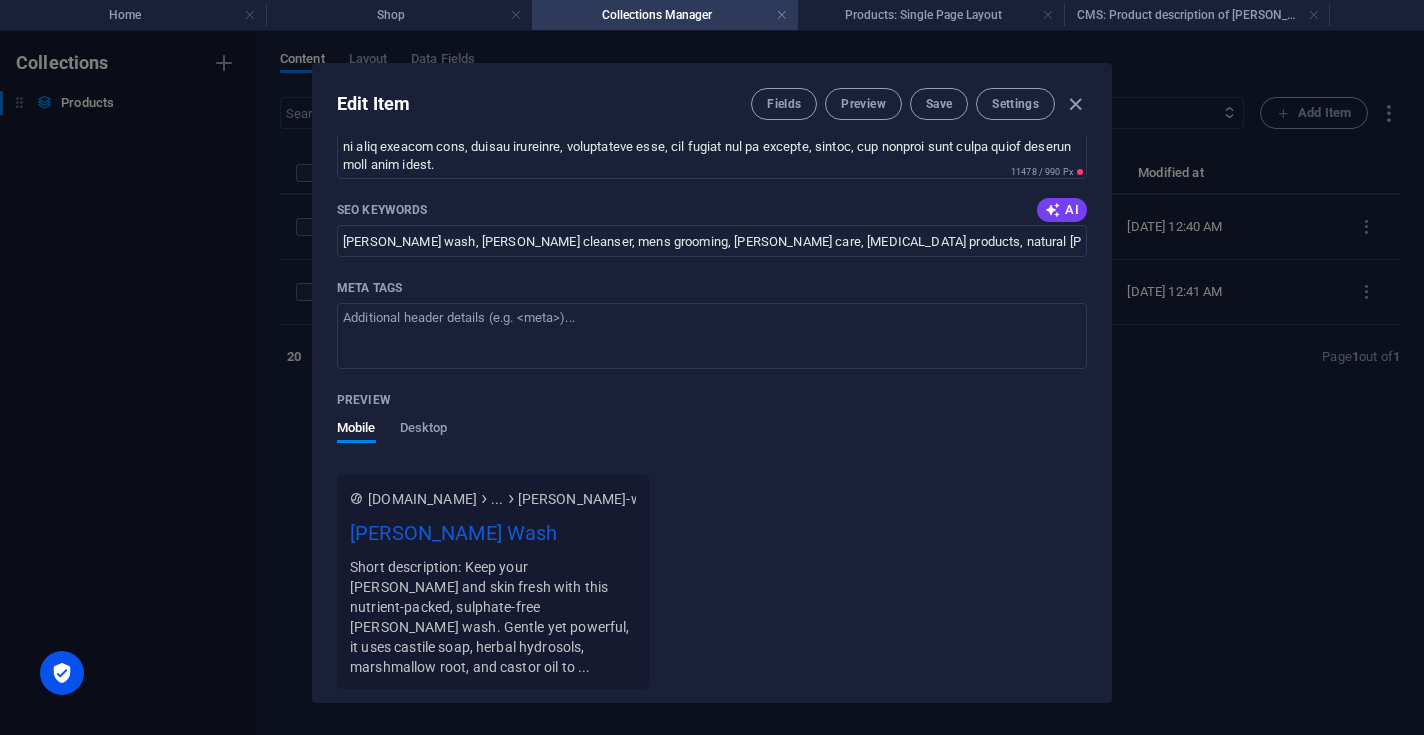scroll, scrollTop: 1531, scrollLeft: 0, axis: vertical 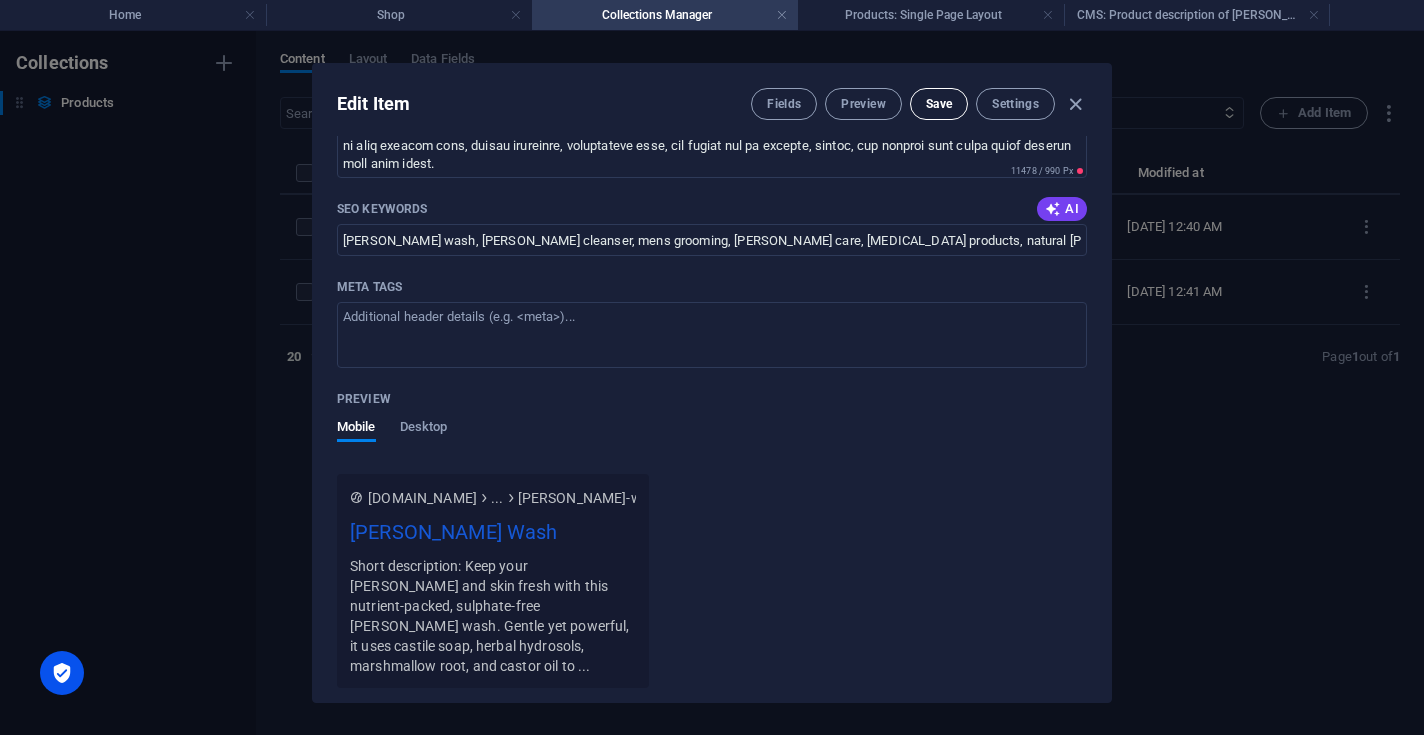 click on "Save" at bounding box center [939, 104] 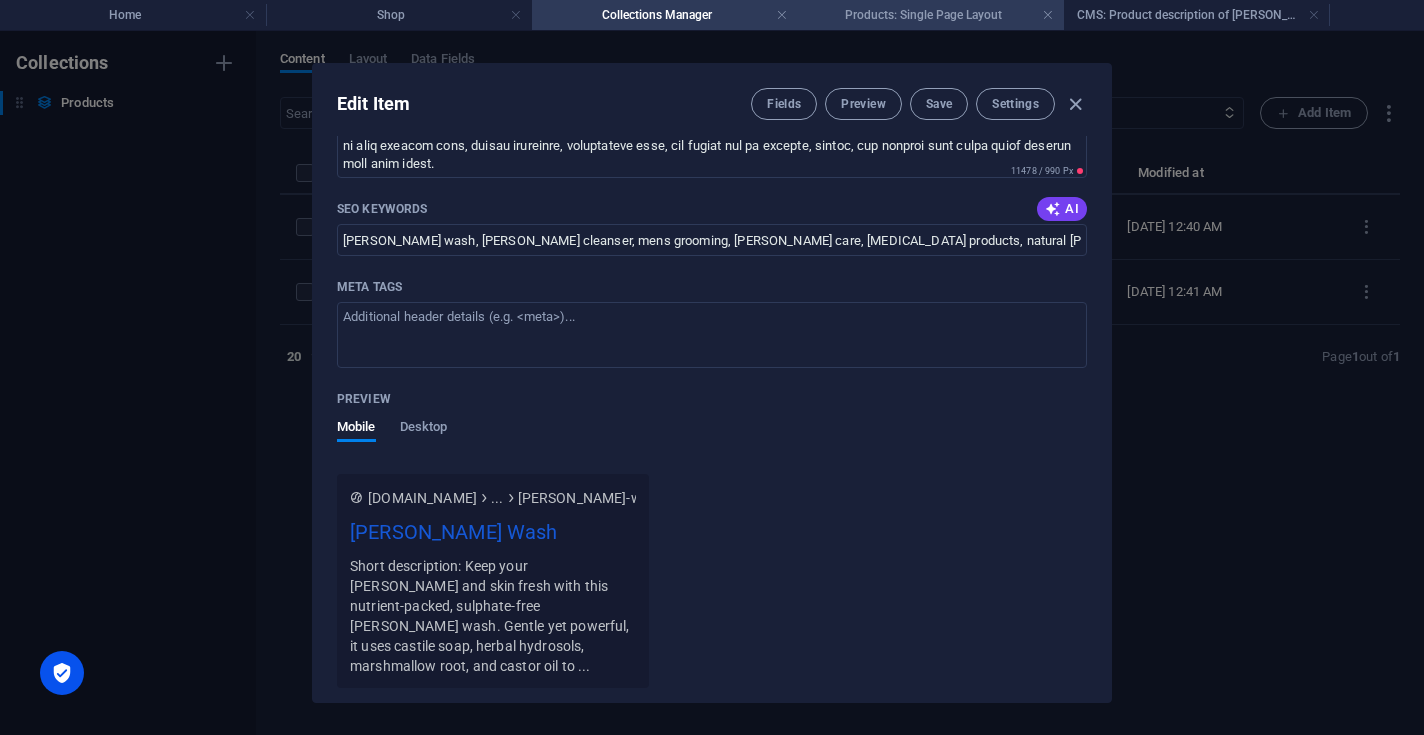 click on "Products: Single Page Layout" at bounding box center [931, 15] 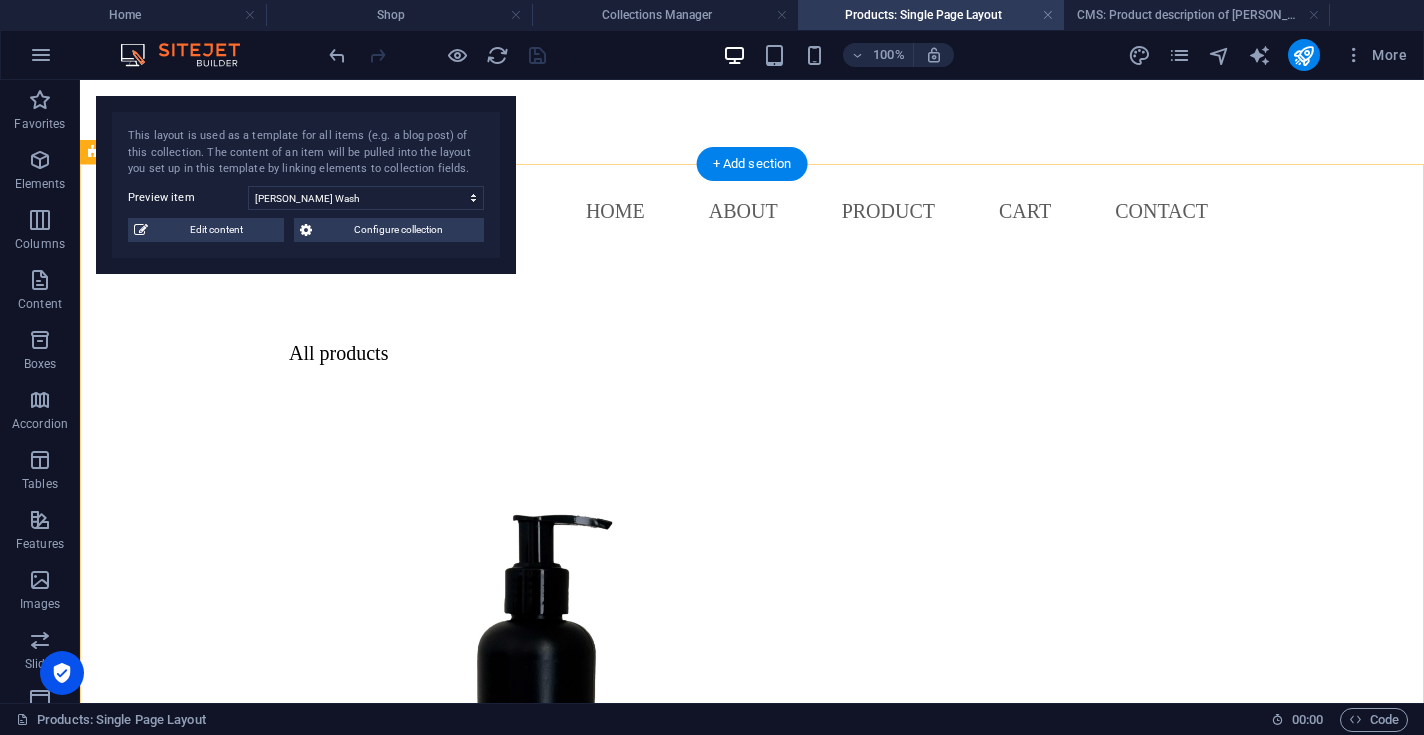 scroll, scrollTop: 0, scrollLeft: 0, axis: both 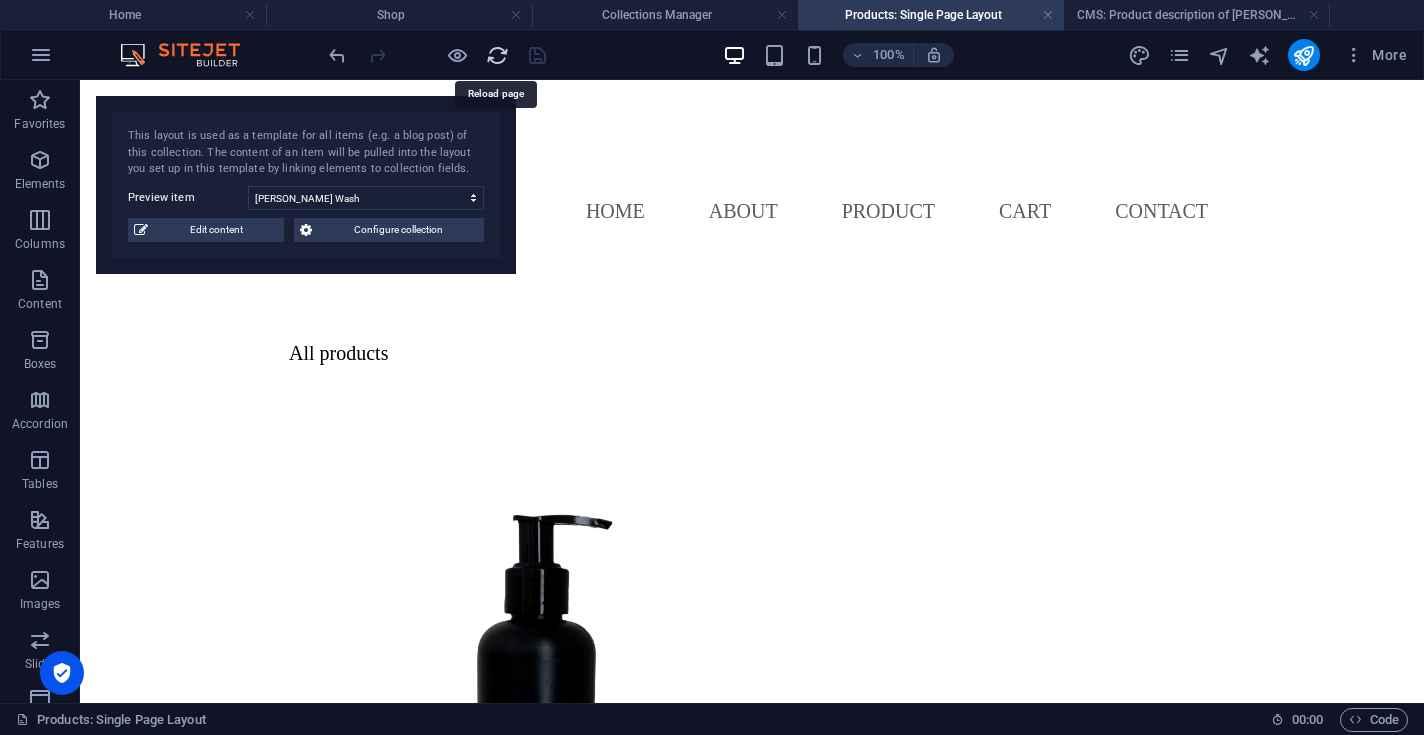 click at bounding box center (497, 55) 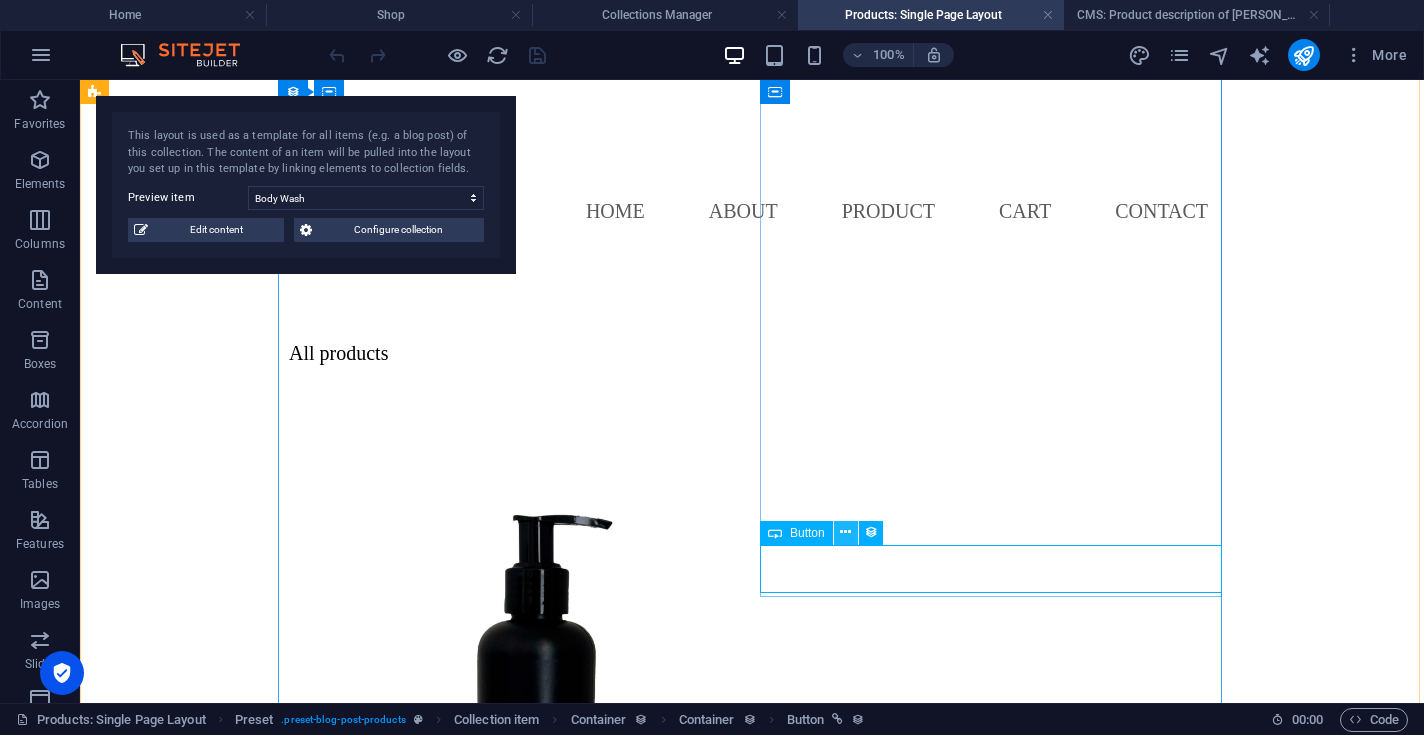 click at bounding box center (845, 532) 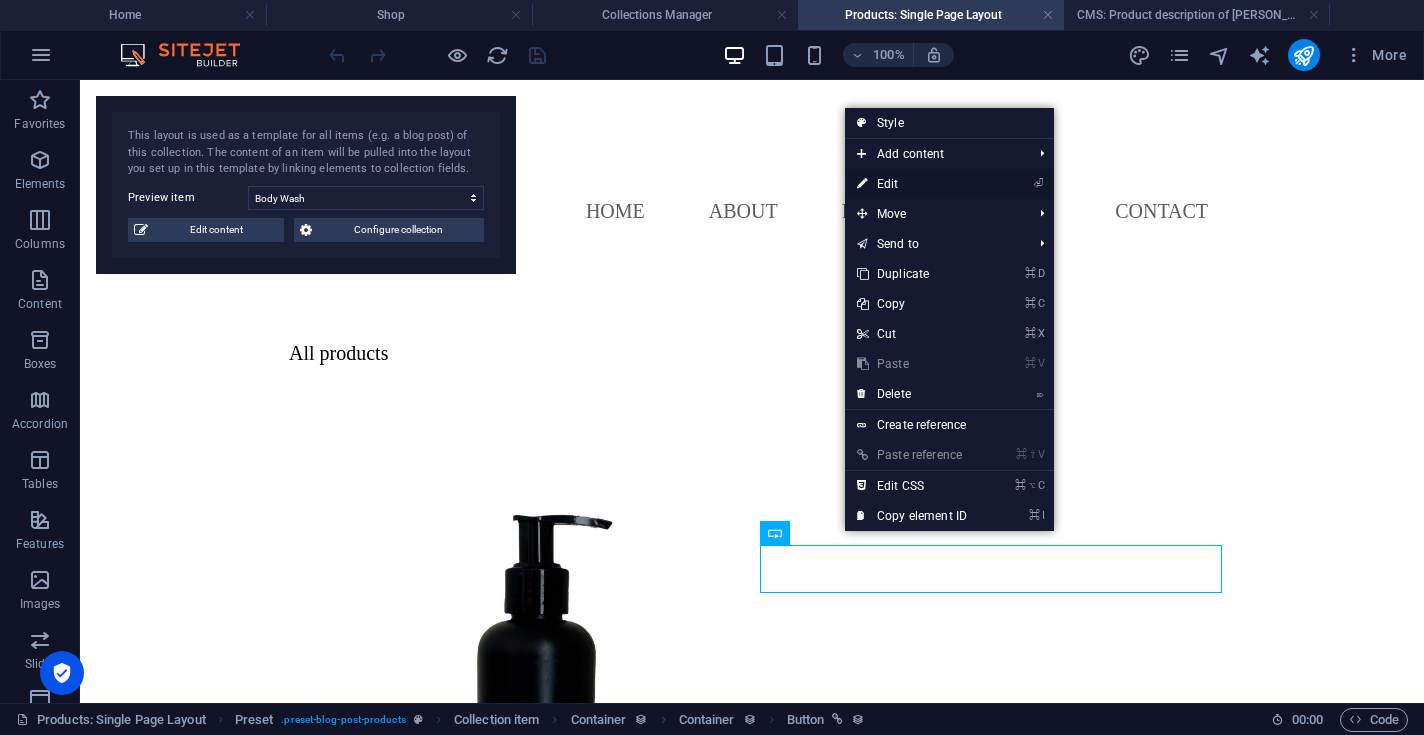 click on "⏎  Edit" at bounding box center (912, 184) 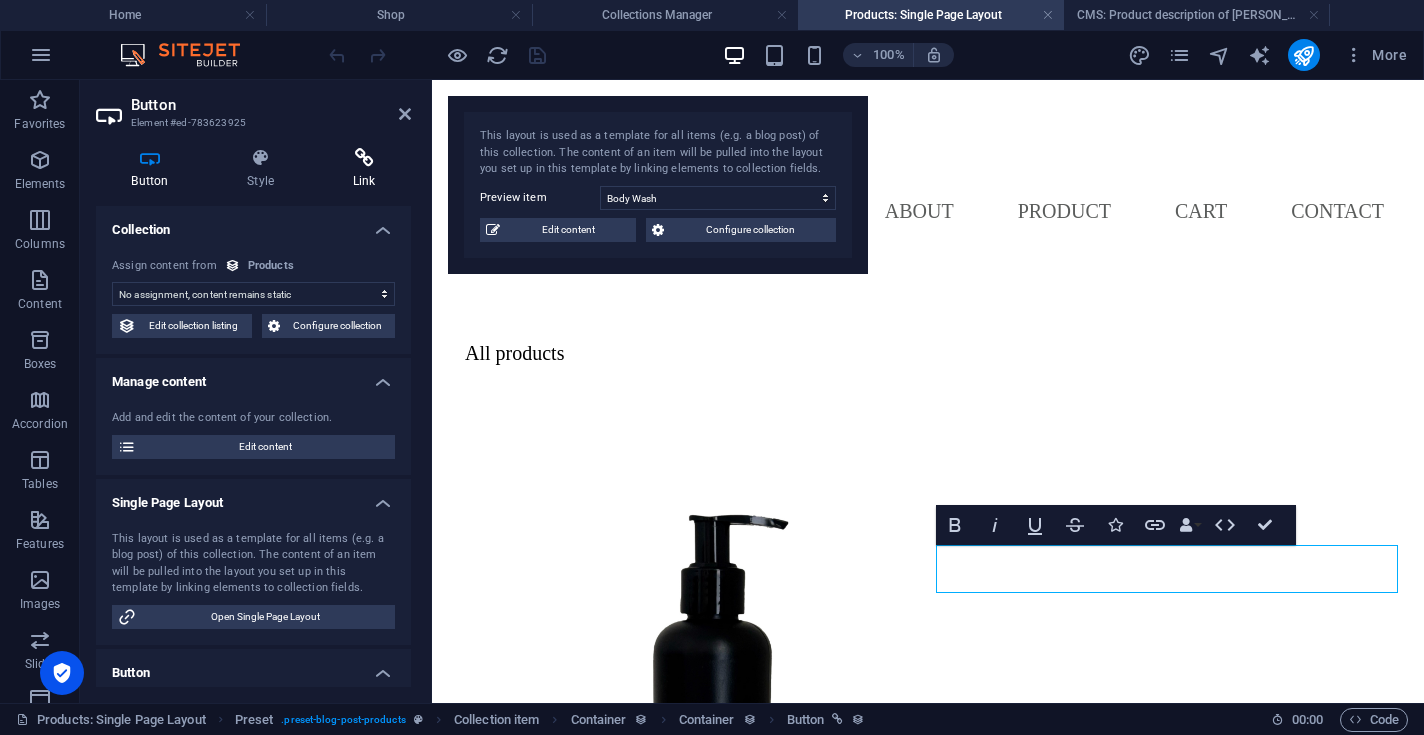 click on "Link" at bounding box center [364, 169] 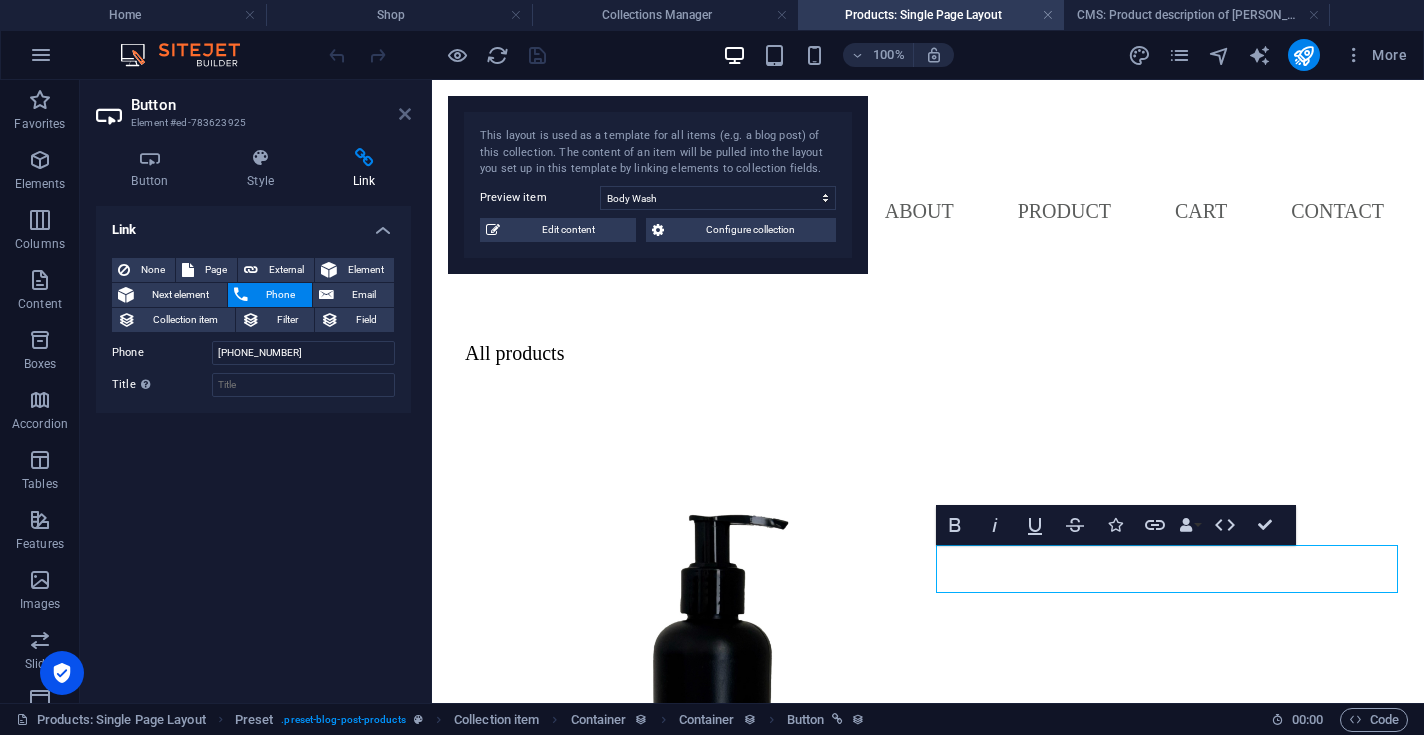 click at bounding box center (405, 114) 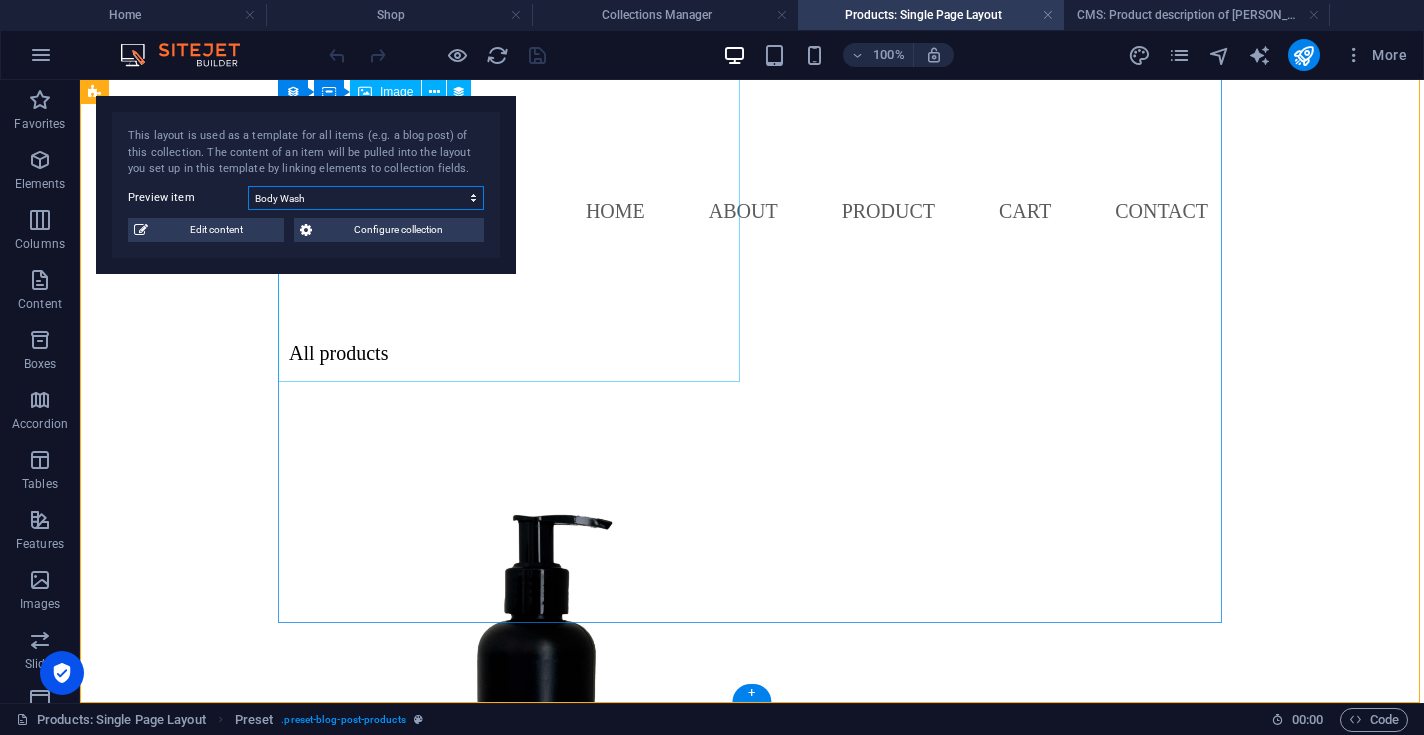 select on "68702f054eb0d2762e000603" 